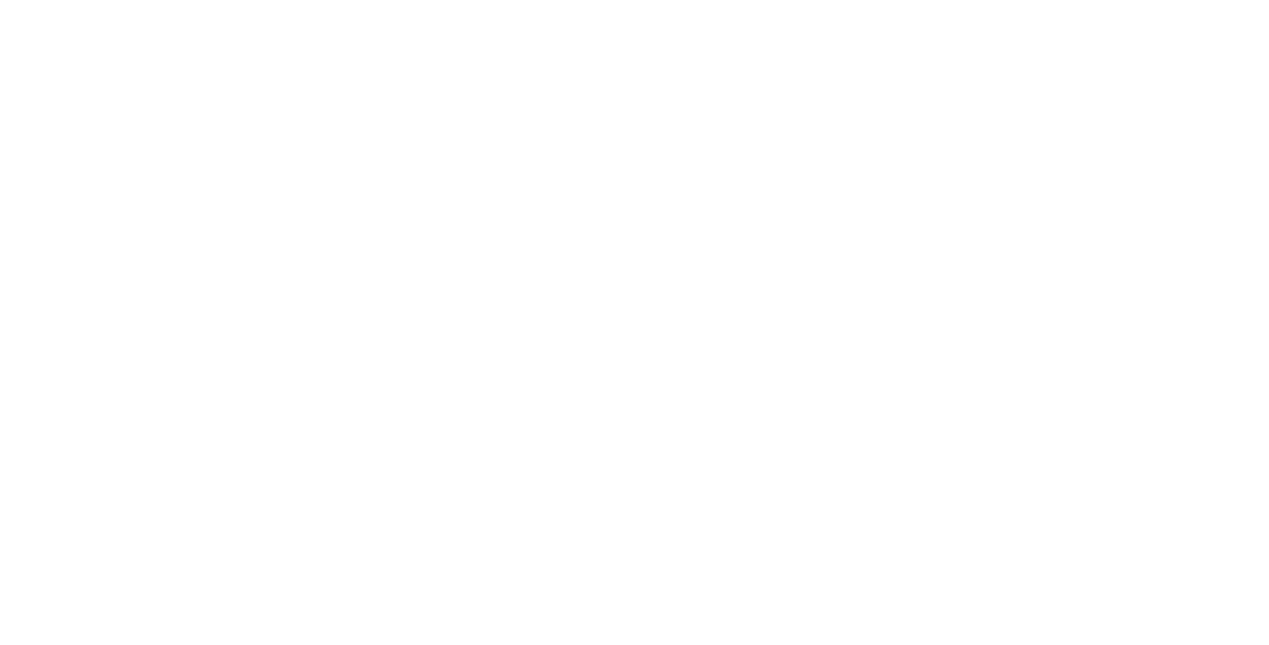 scroll, scrollTop: 0, scrollLeft: 0, axis: both 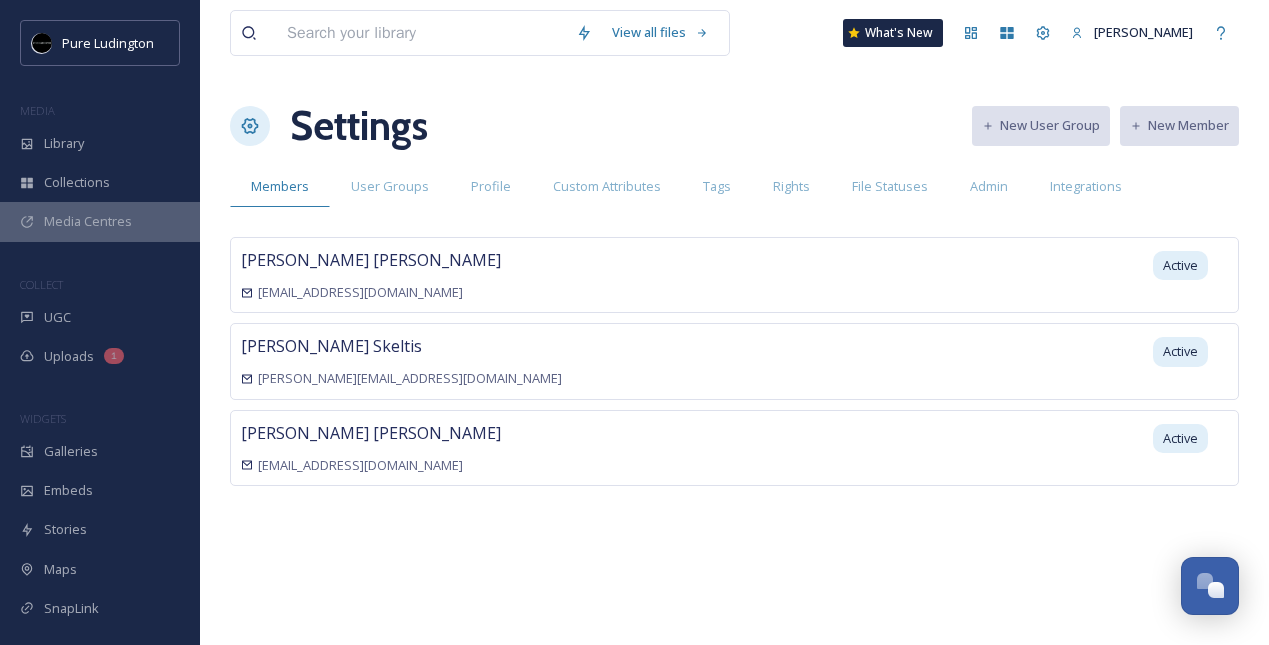 click on "Media Centres" at bounding box center [100, 221] 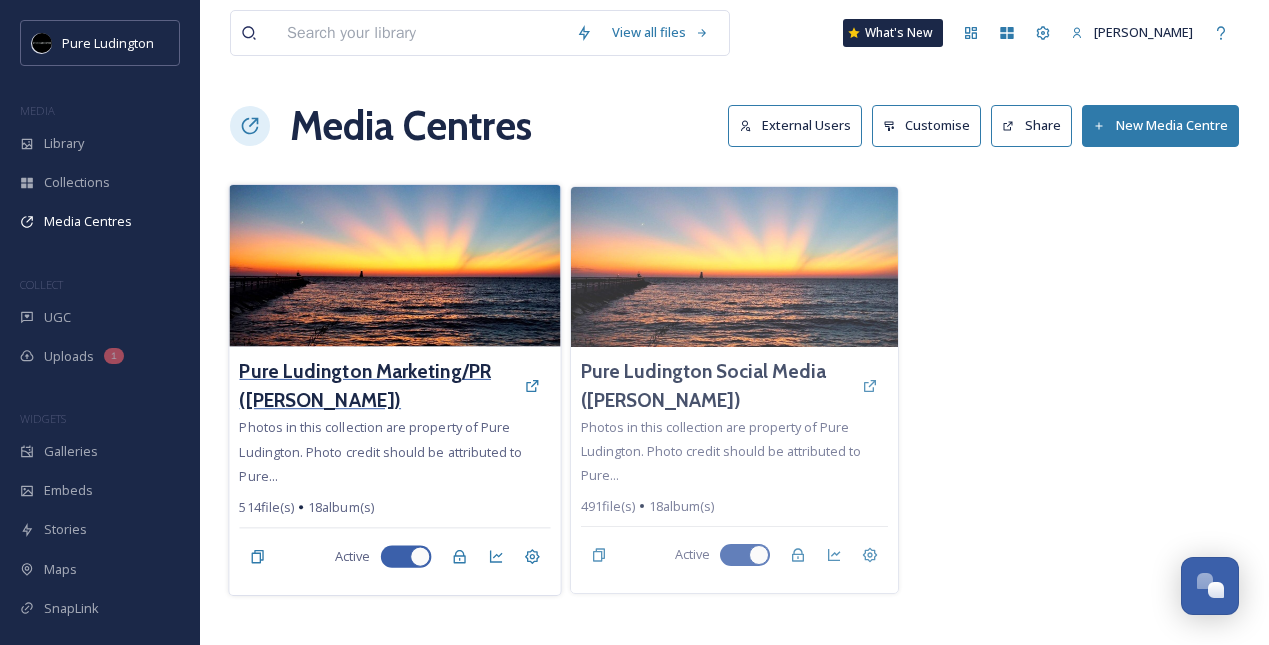 click on "Pure Ludington Marketing/PR ([PERSON_NAME])" at bounding box center [376, 386] 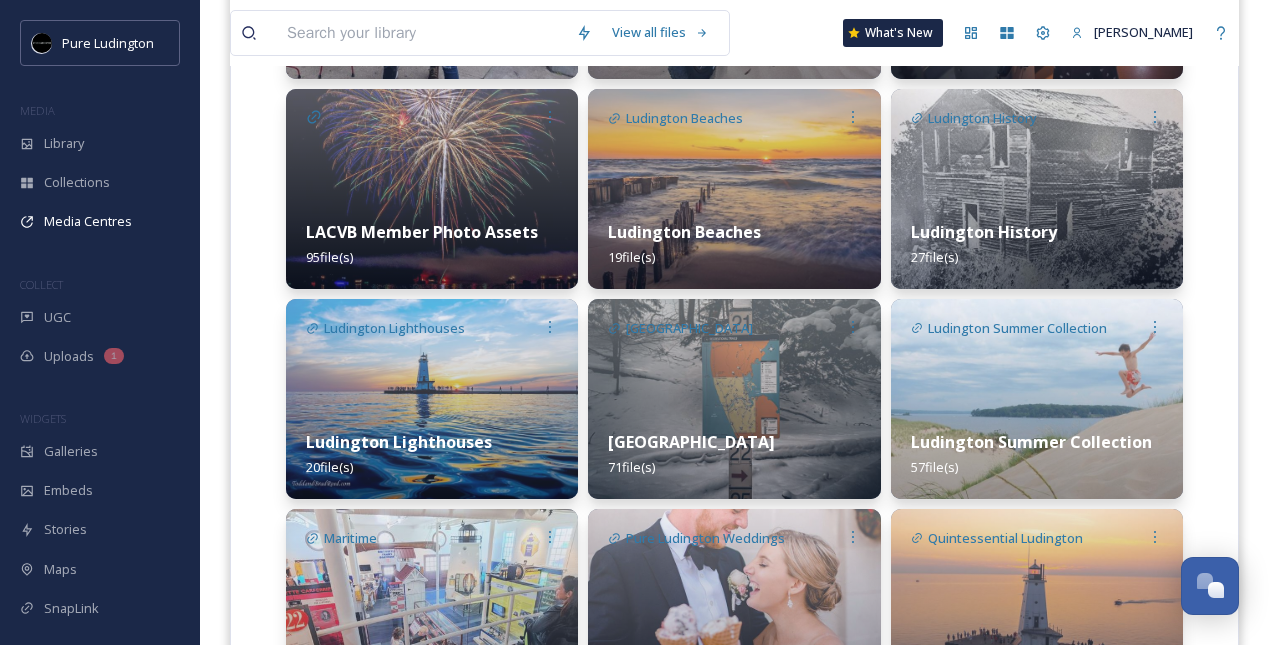 scroll, scrollTop: 737, scrollLeft: 0, axis: vertical 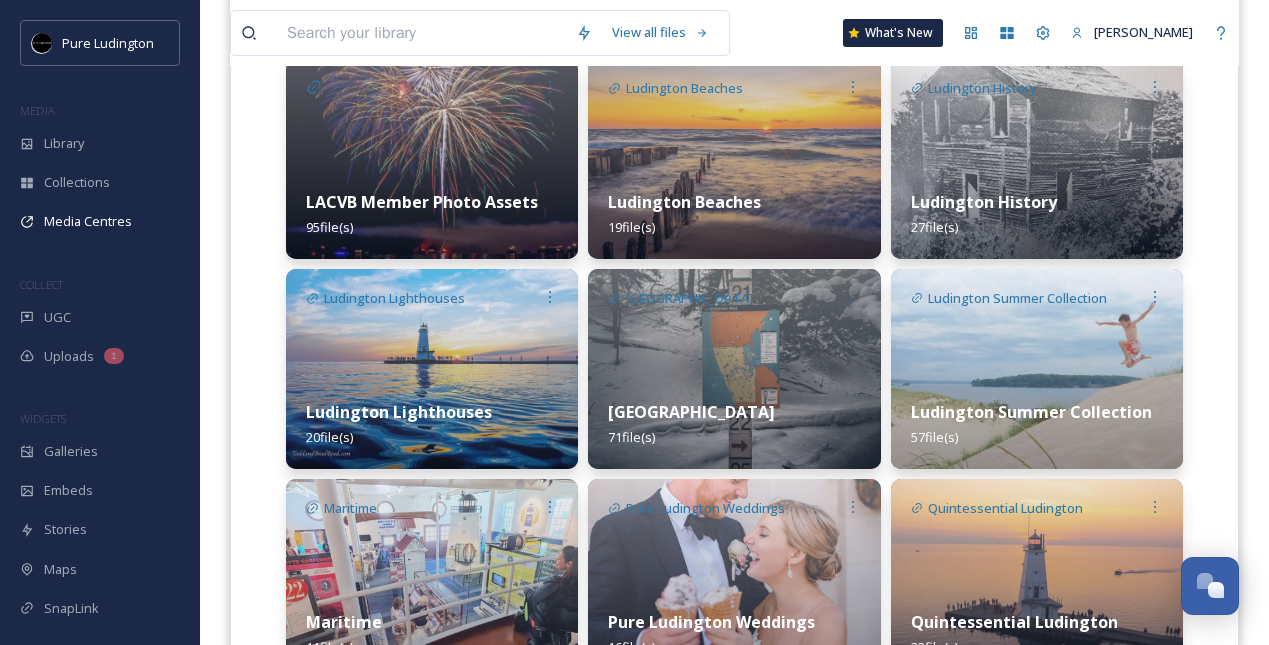 click on "Ludington Summer Collection" at bounding box center [1009, 298] 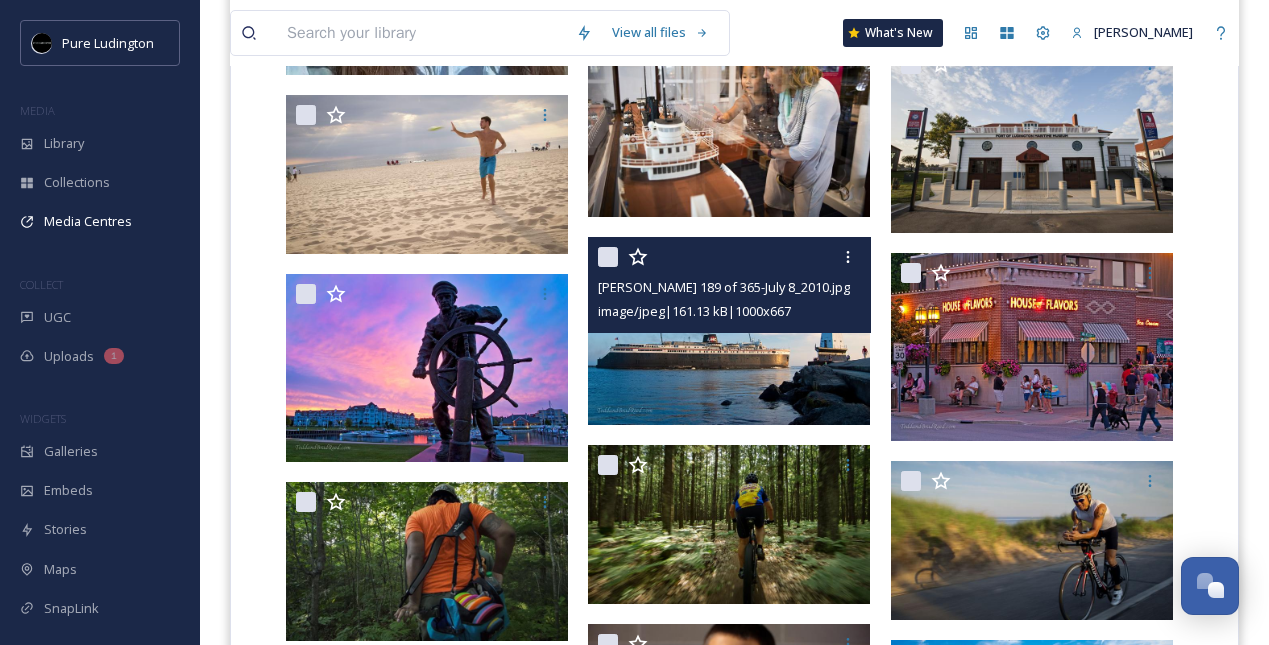 scroll, scrollTop: 2206, scrollLeft: 0, axis: vertical 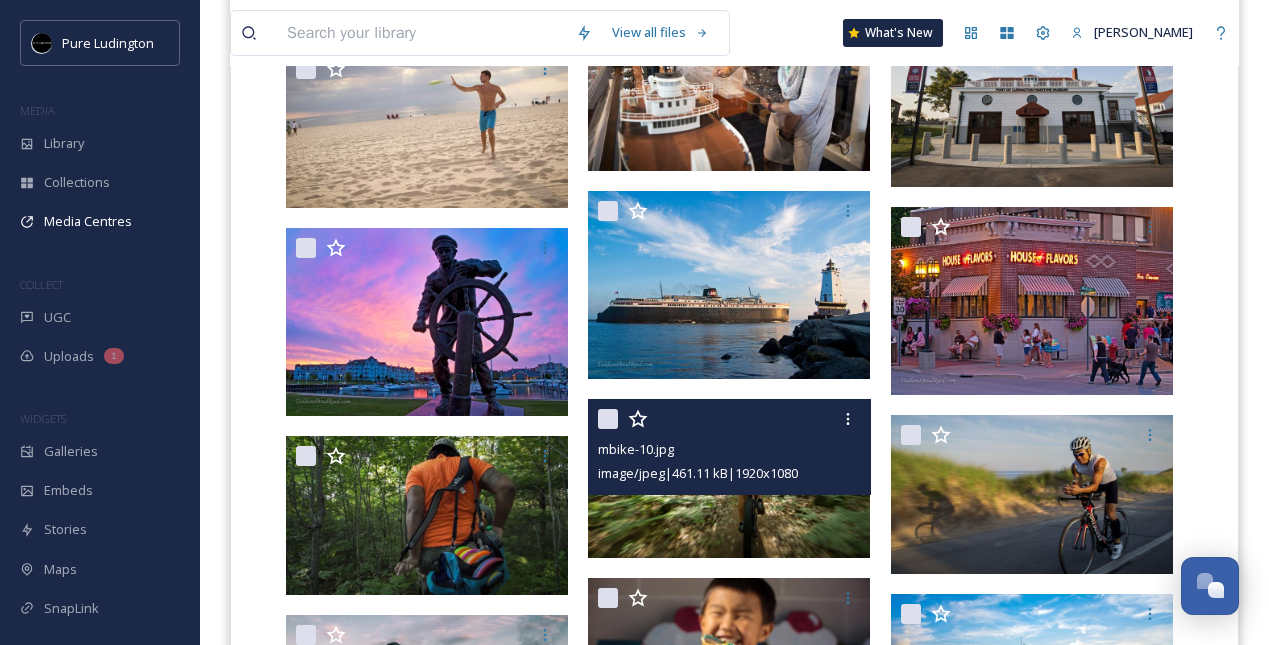 click at bounding box center (729, 478) 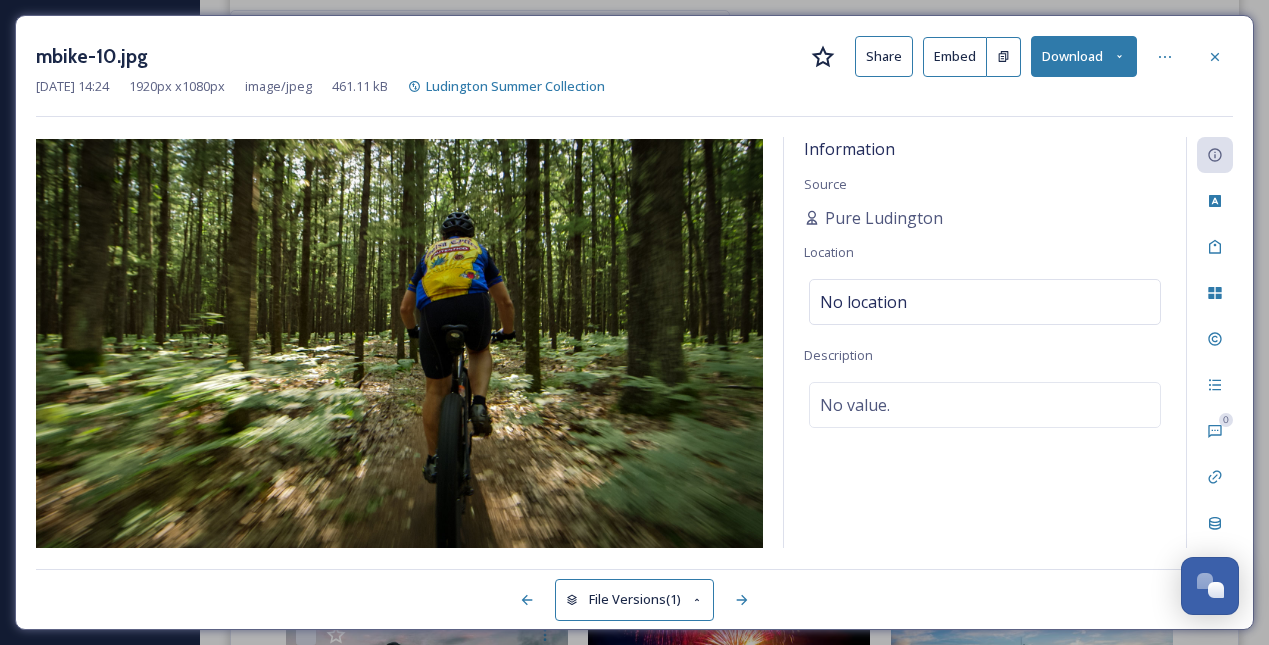 click on "Download" at bounding box center [1084, 56] 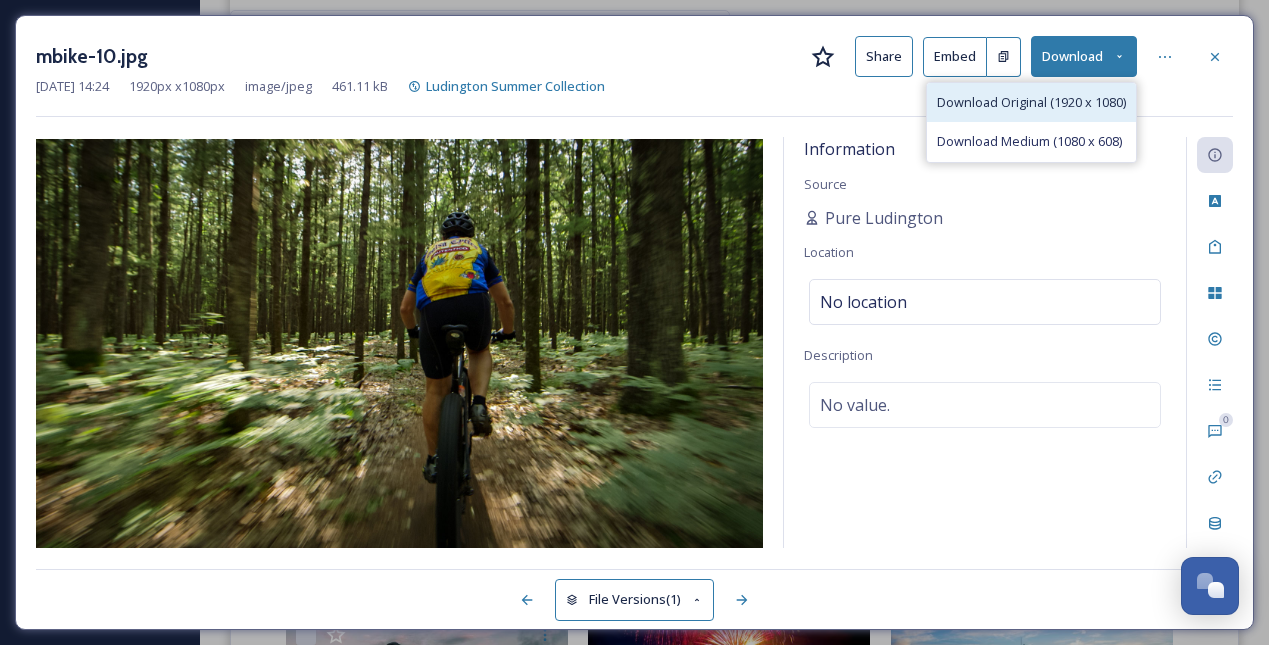 click on "Download Original (1920 x 1080)" at bounding box center (1031, 102) 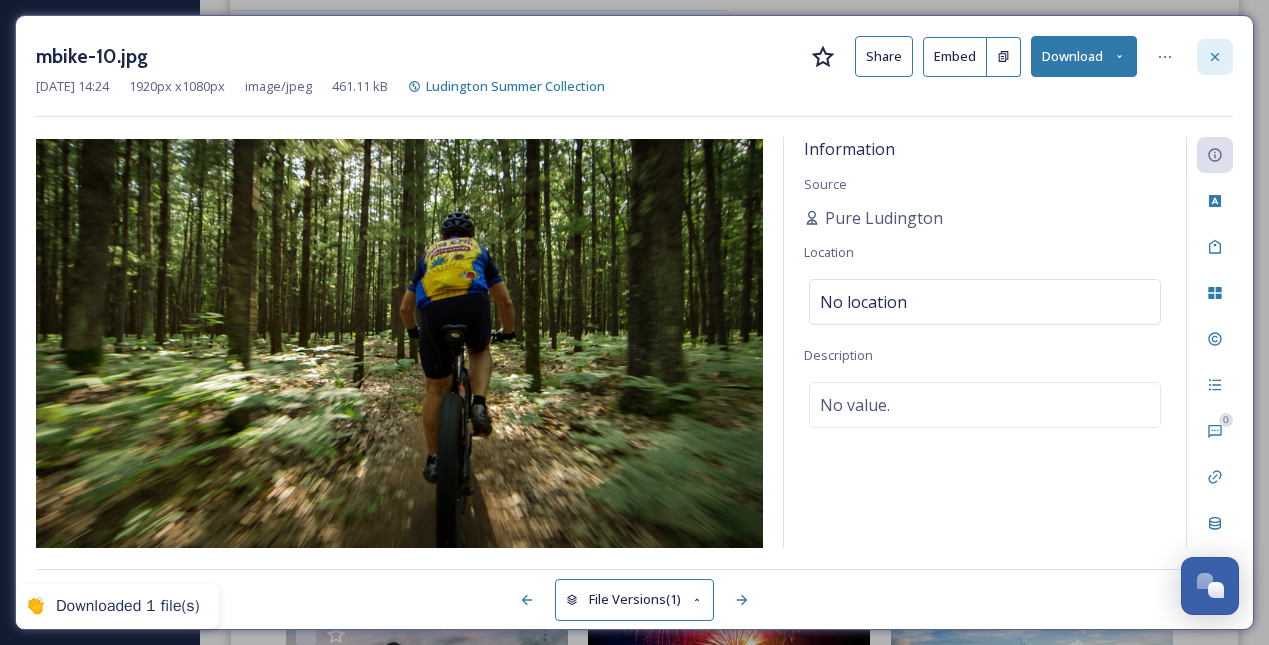 click at bounding box center [1215, 57] 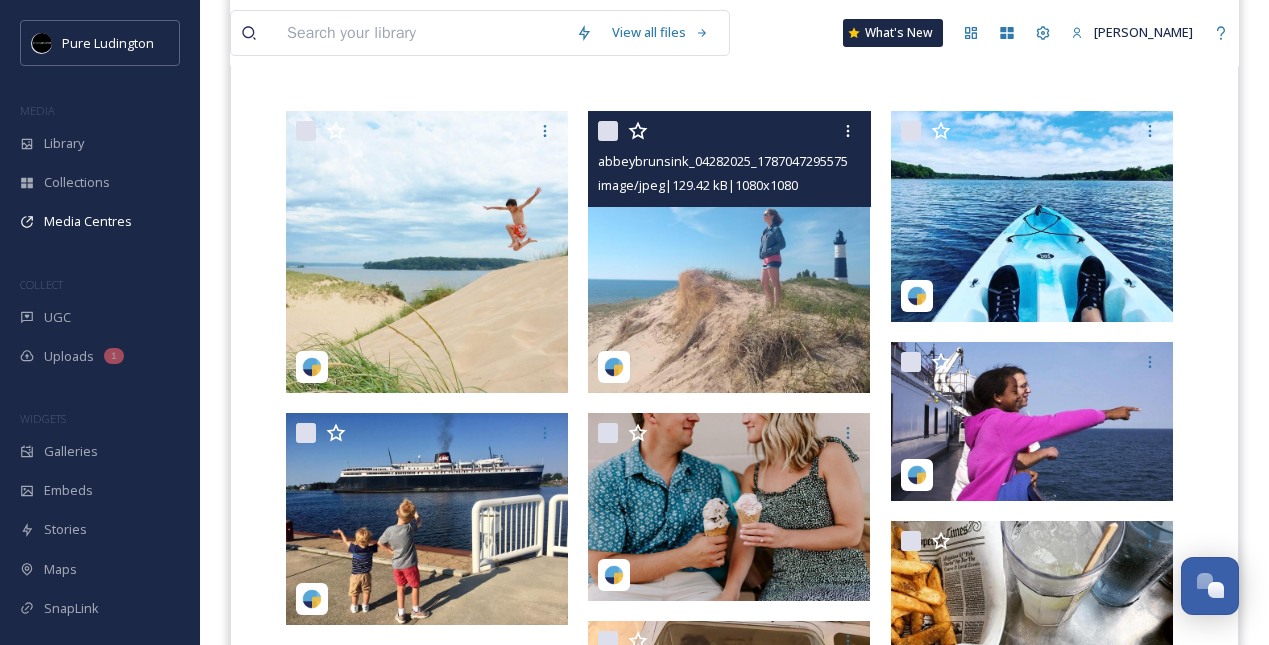 scroll, scrollTop: 362, scrollLeft: 0, axis: vertical 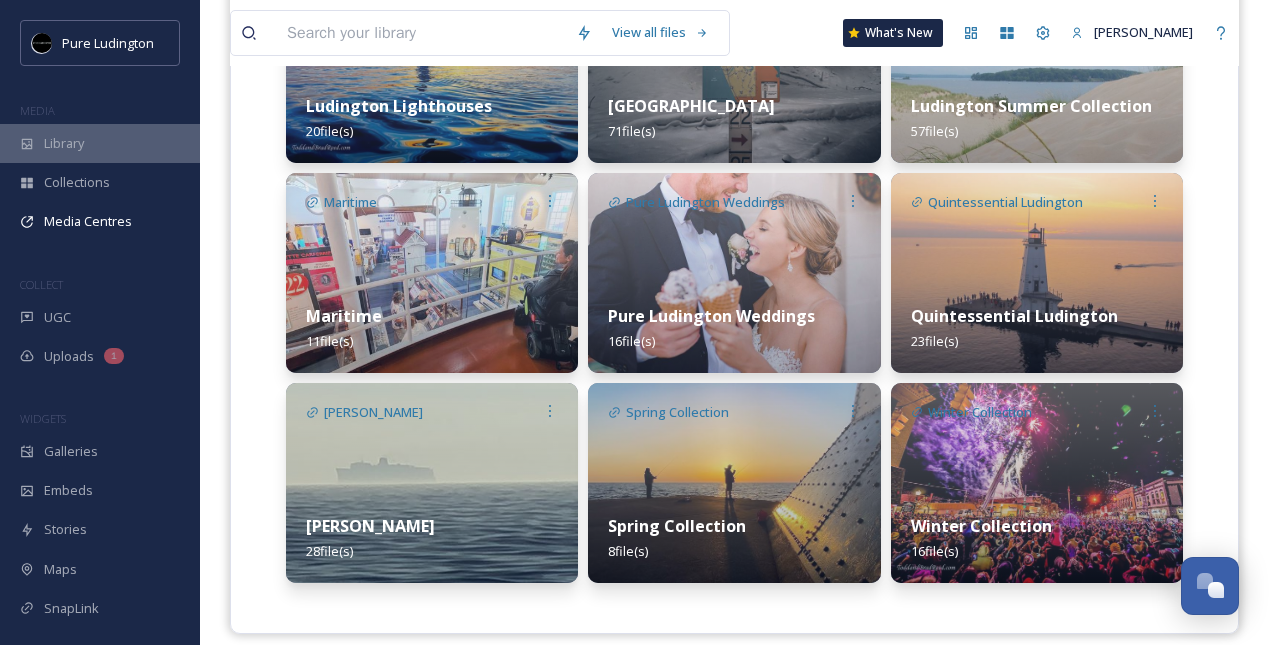 click on "Library" at bounding box center [100, 143] 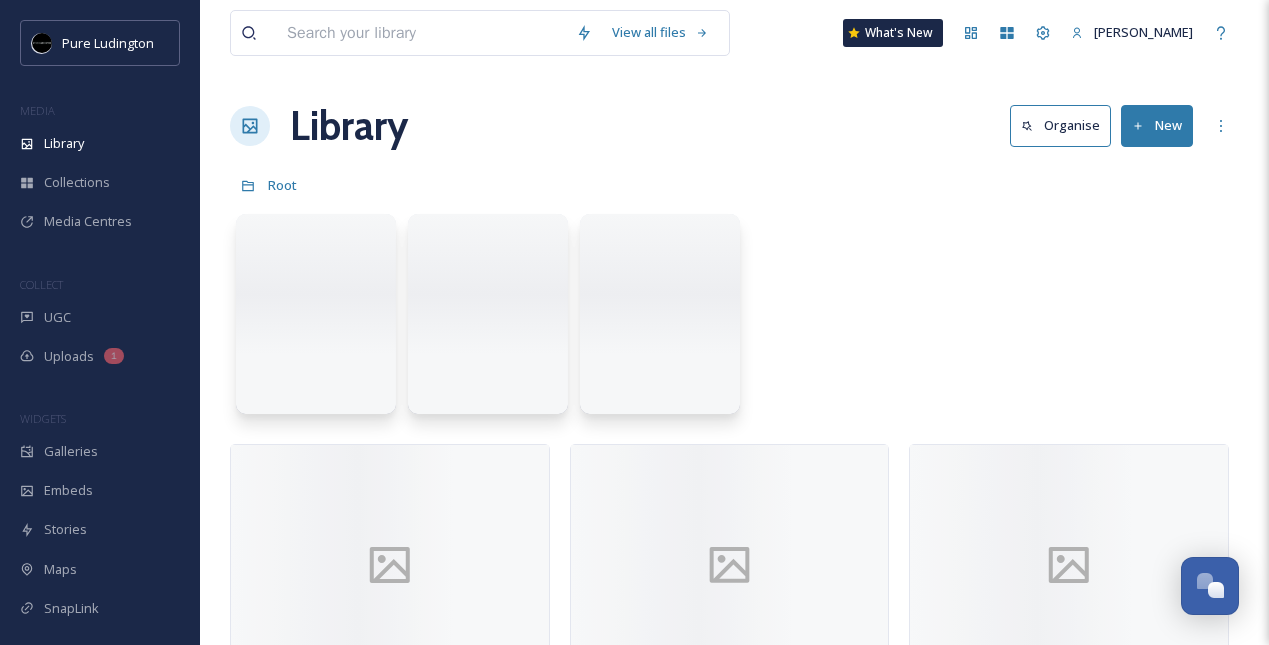 click at bounding box center [421, 33] 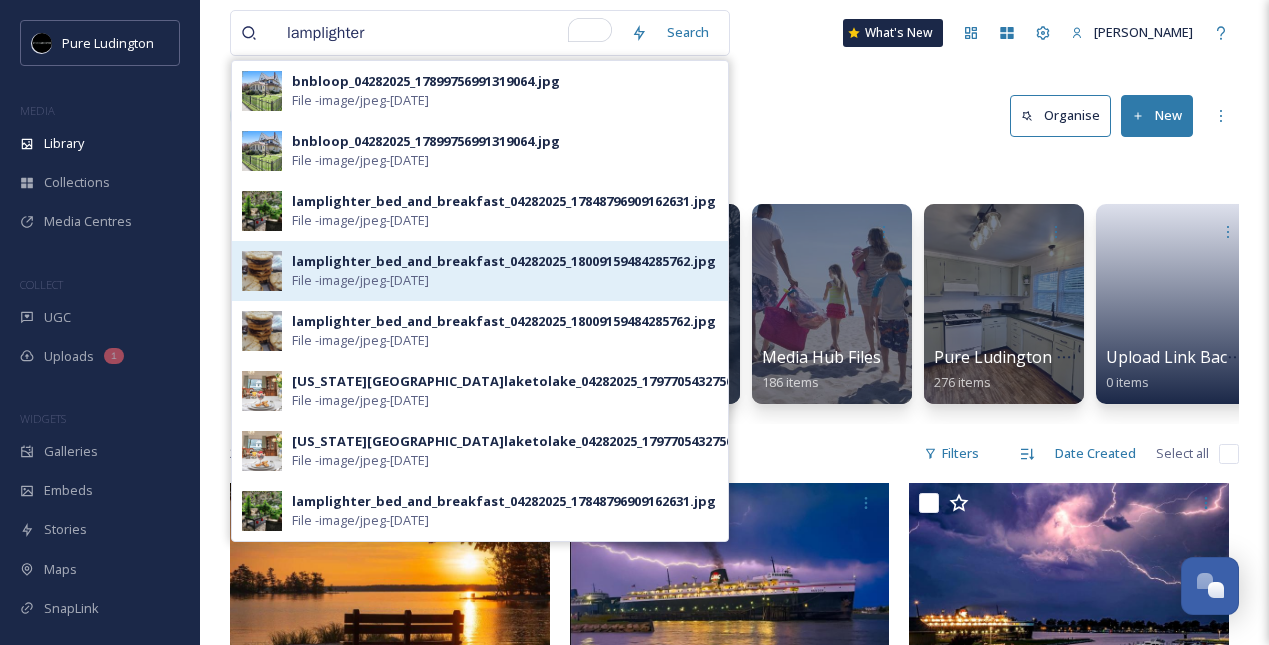 scroll, scrollTop: 11, scrollLeft: 0, axis: vertical 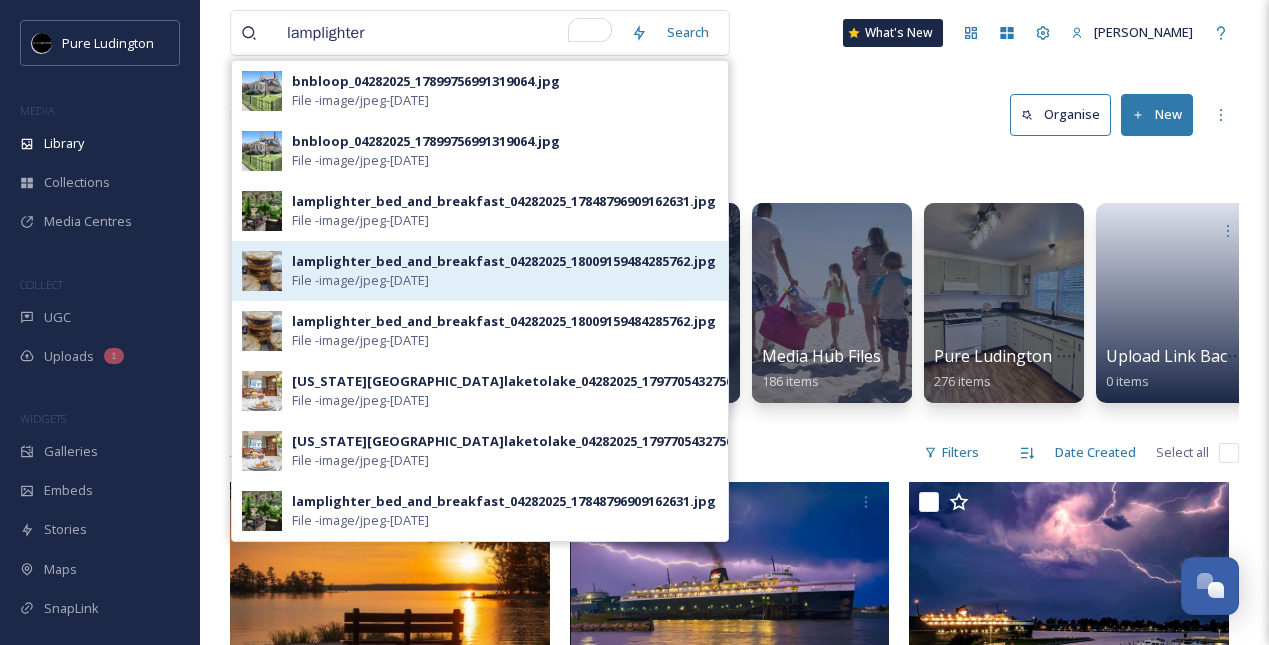 type on "lamplighter" 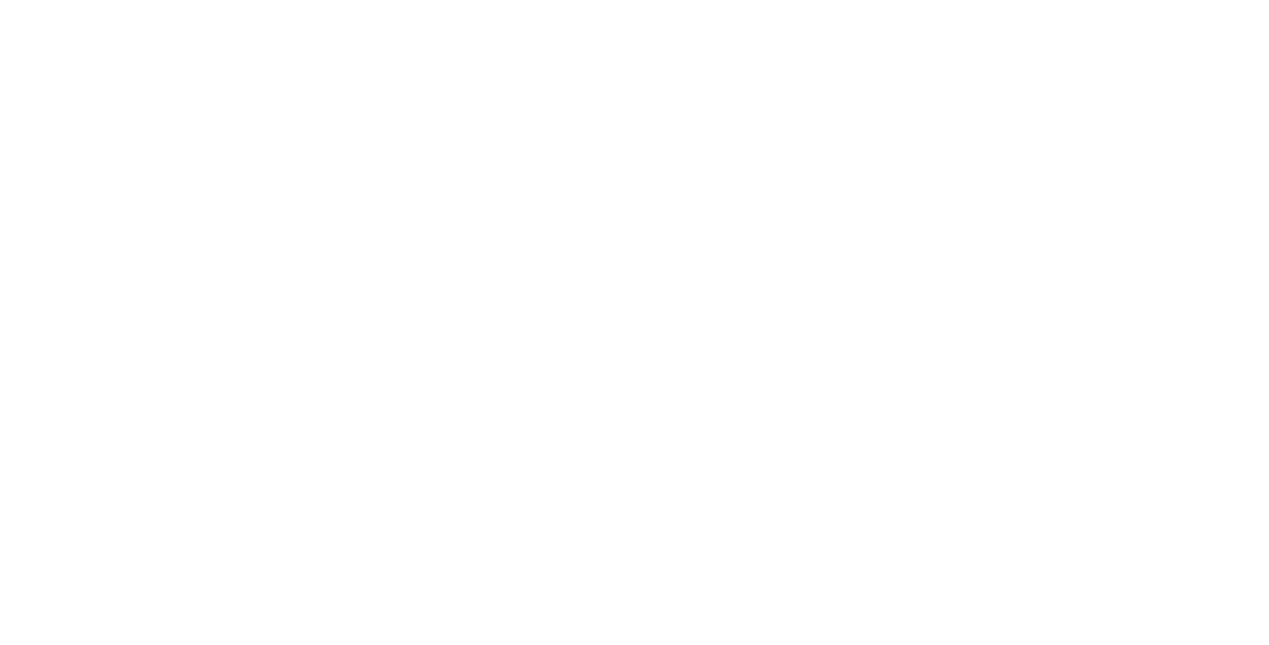 scroll, scrollTop: 0, scrollLeft: 0, axis: both 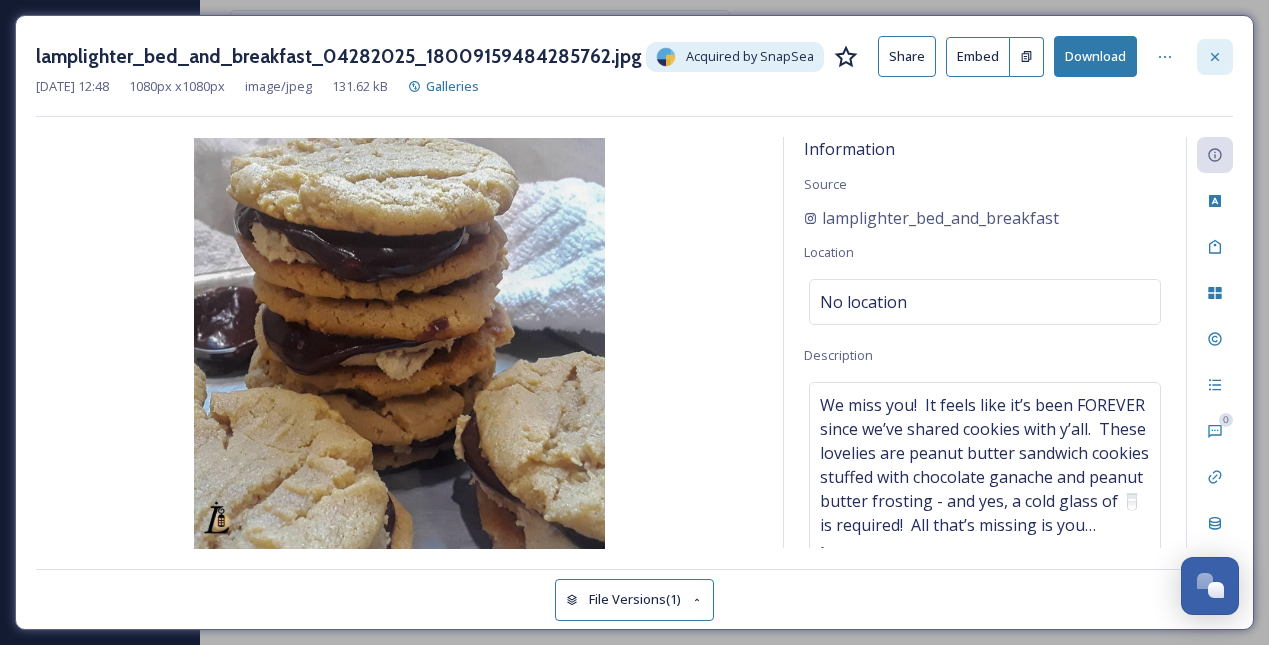 click 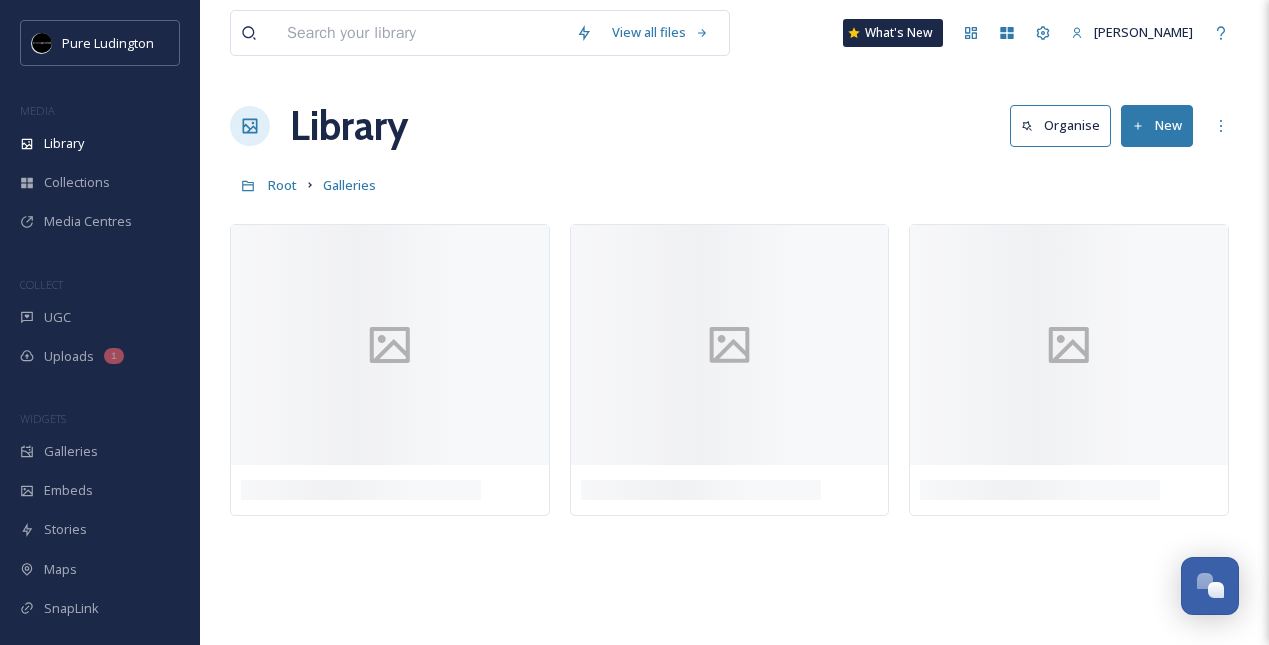 click at bounding box center (421, 33) 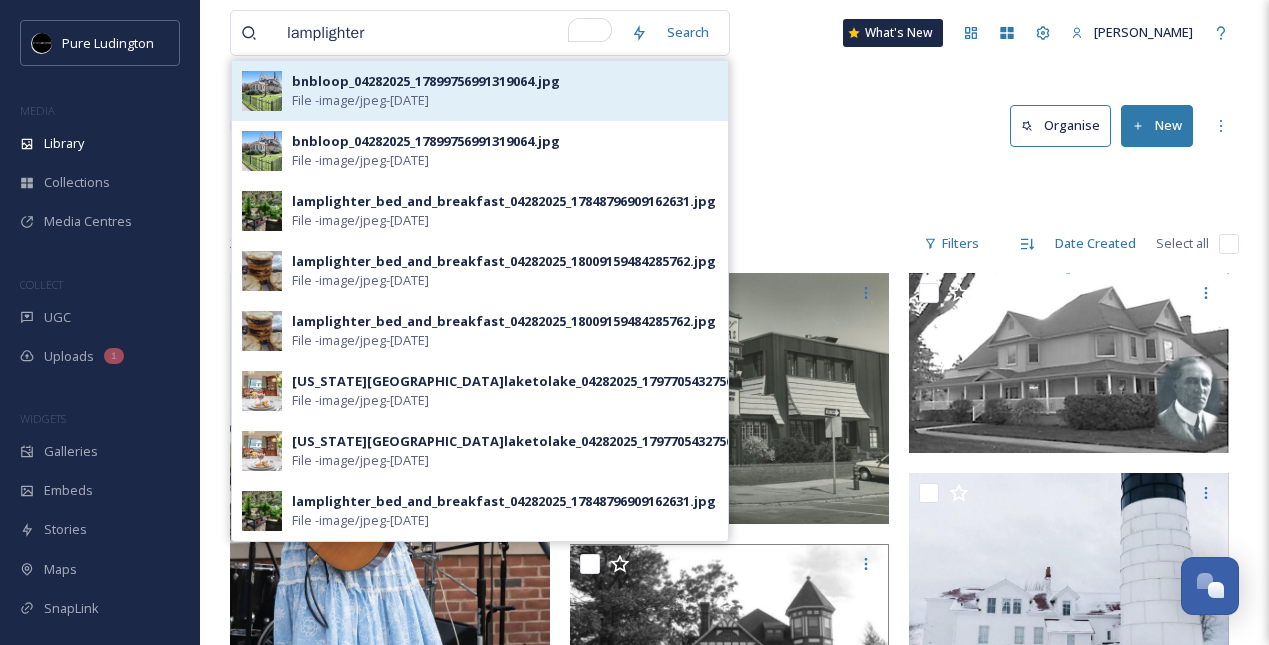 type on "lamplighter" 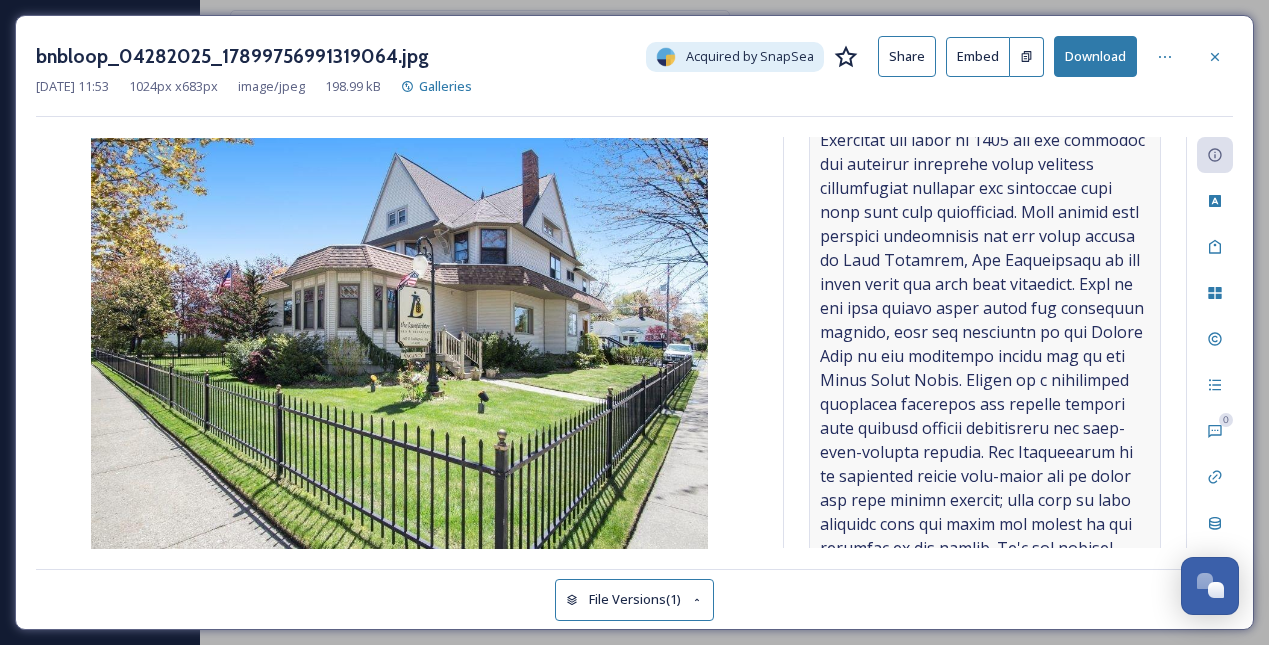 scroll, scrollTop: 0, scrollLeft: 0, axis: both 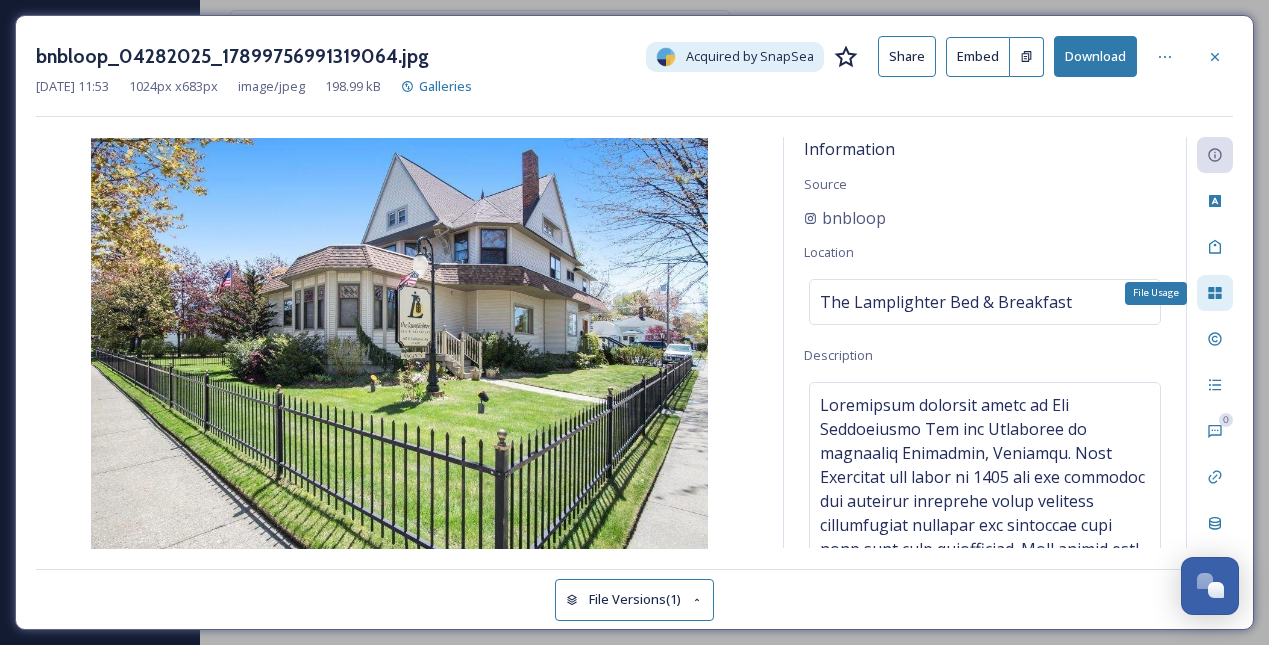 click 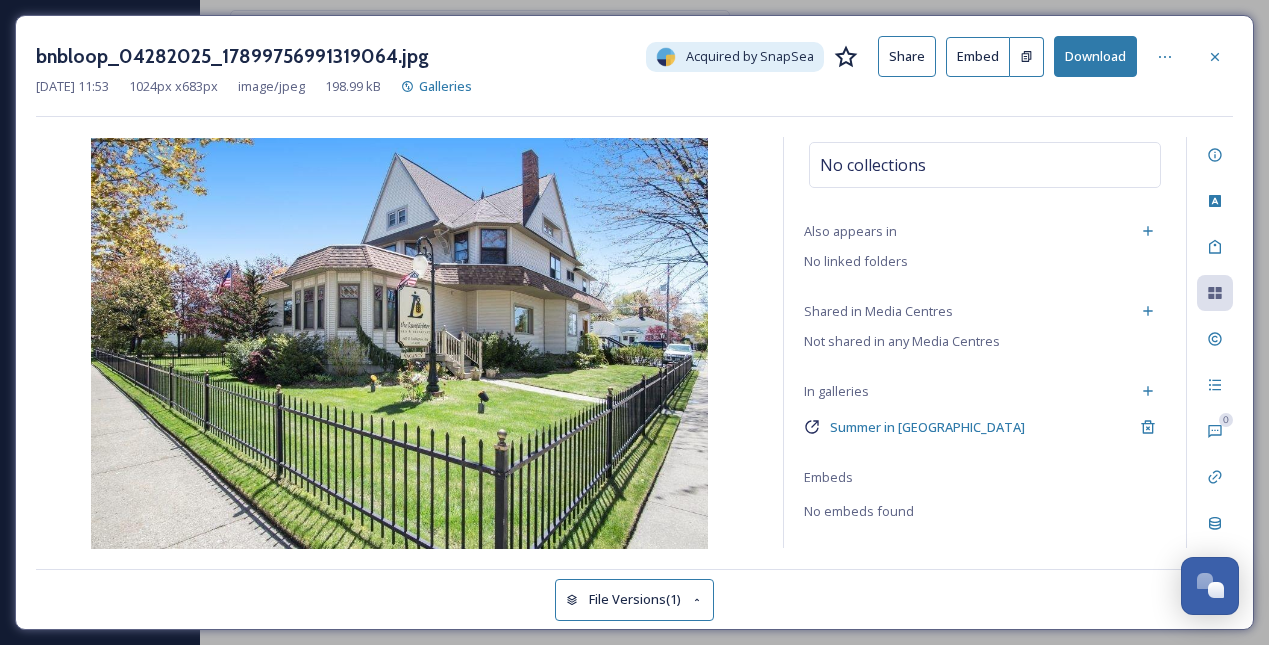 scroll, scrollTop: 0, scrollLeft: 0, axis: both 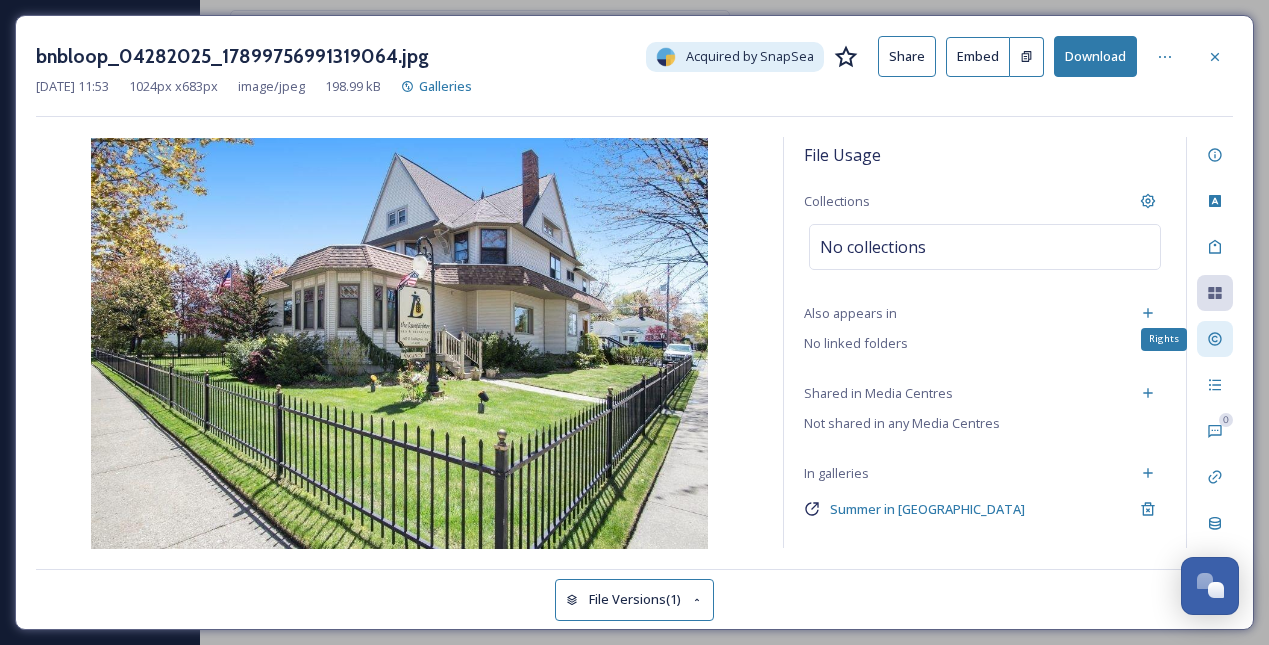 click 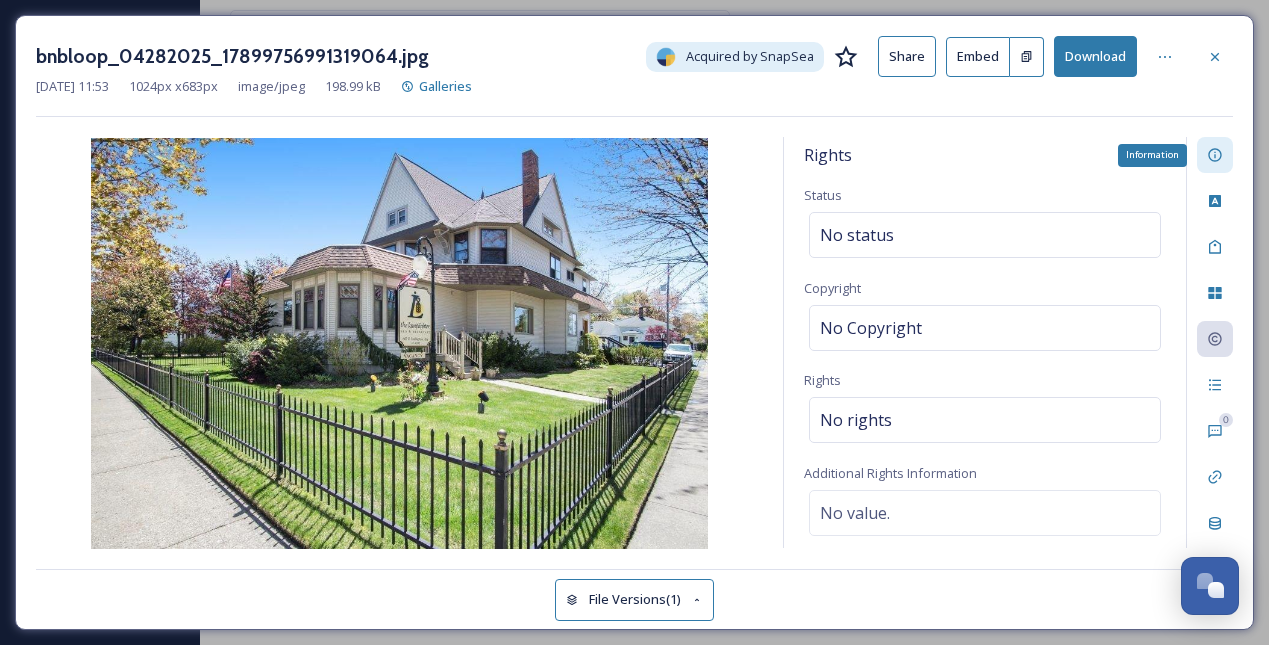 click on "Information" at bounding box center (1215, 155) 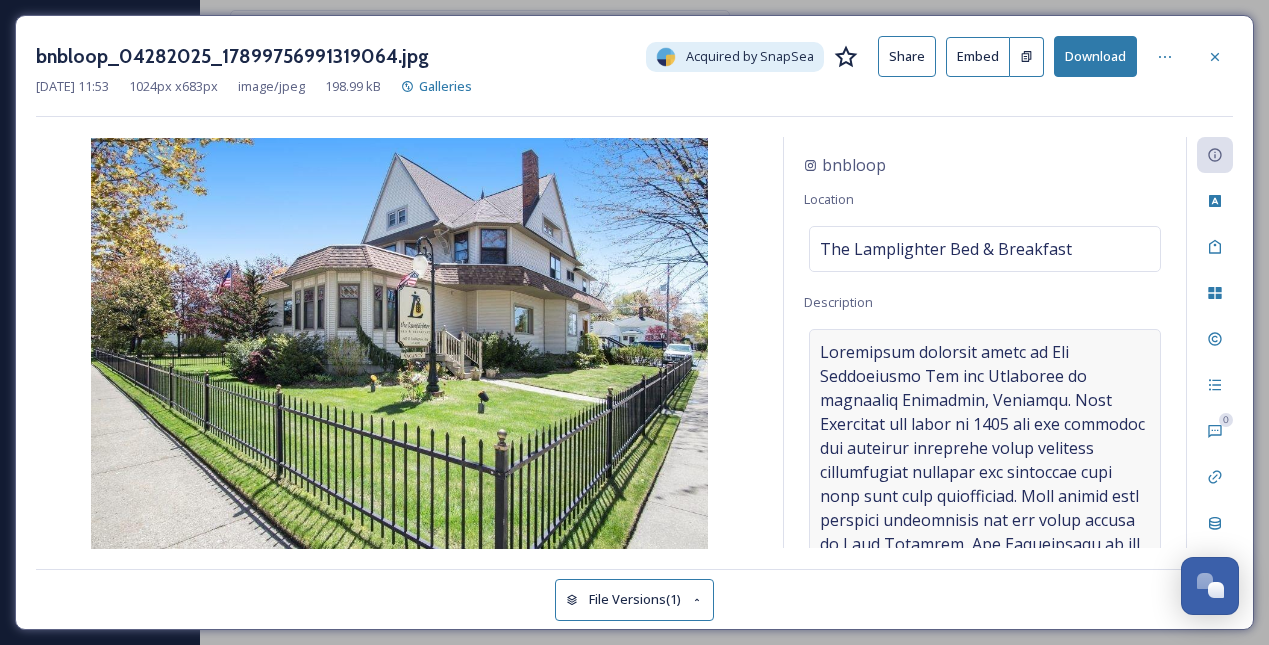 scroll, scrollTop: 0, scrollLeft: 0, axis: both 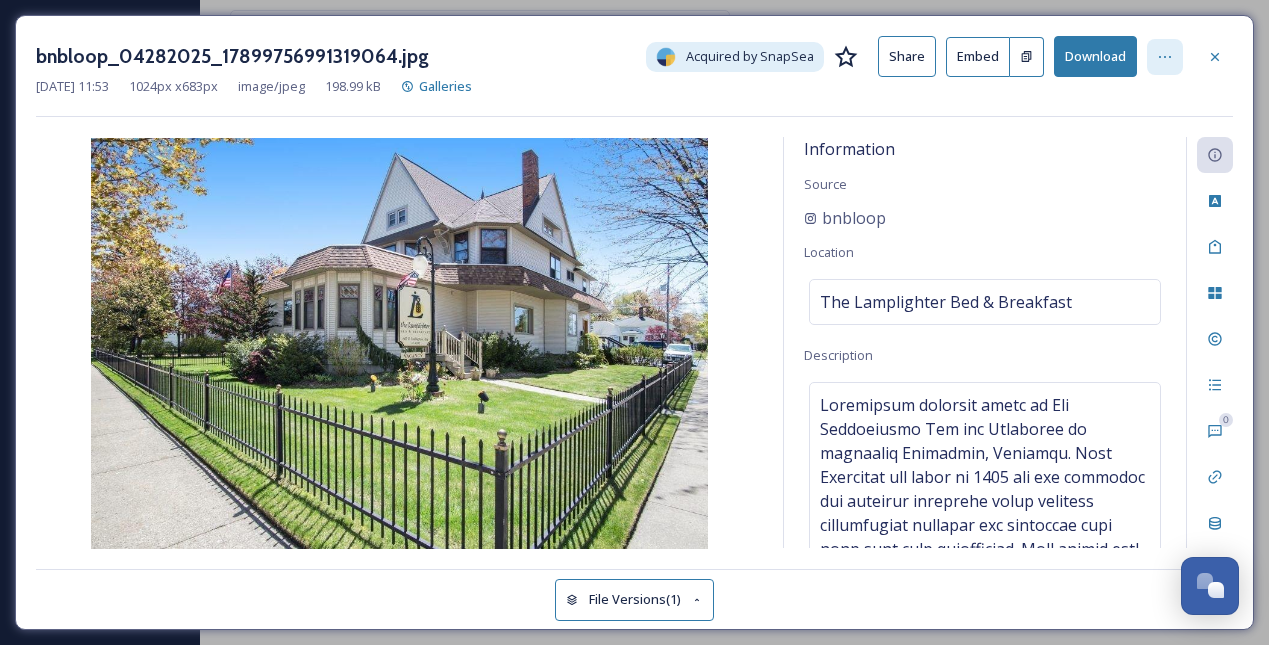 click 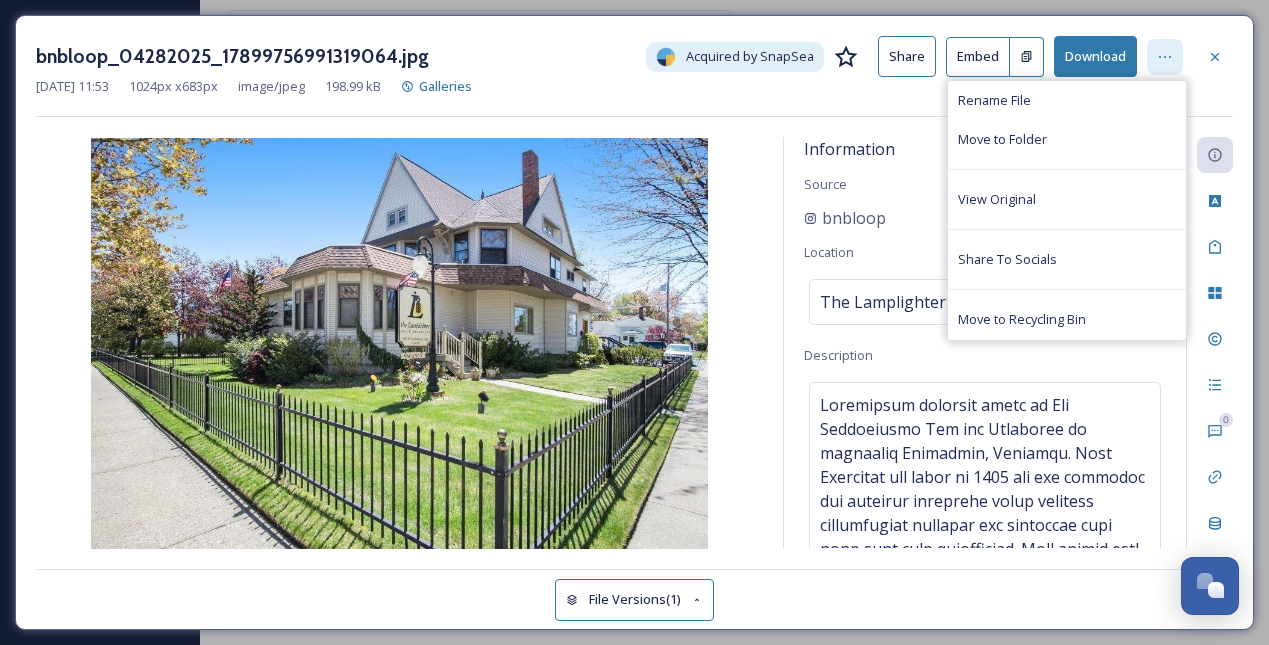 click 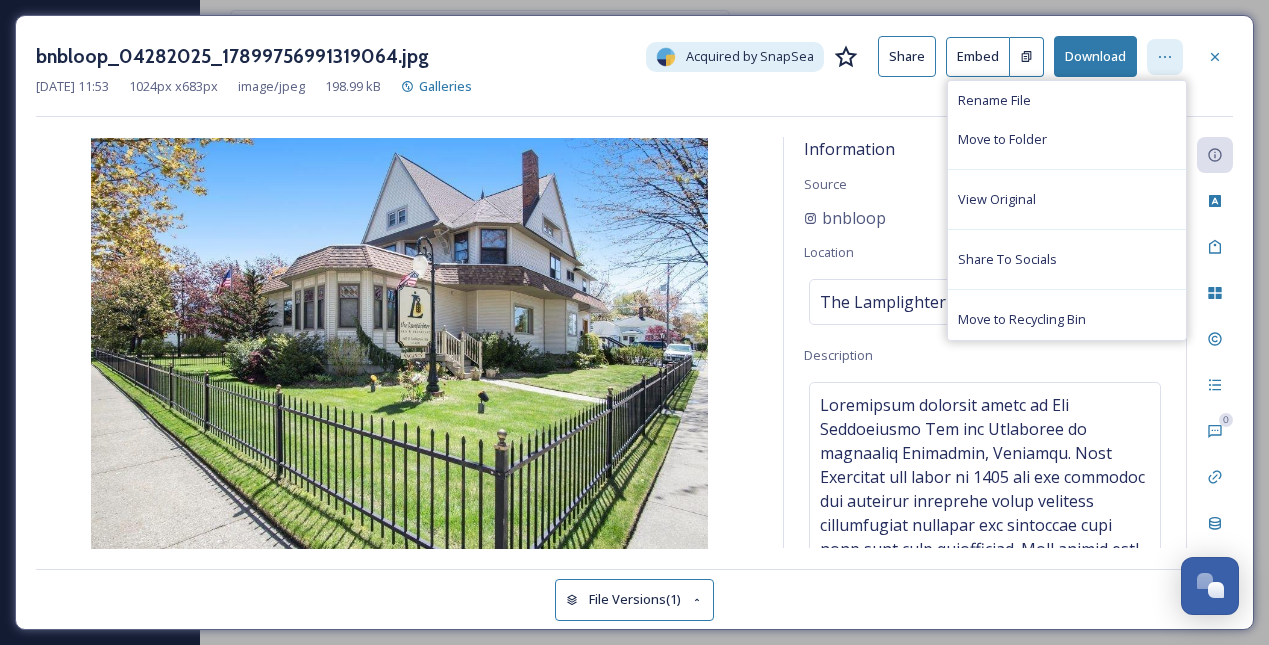 click 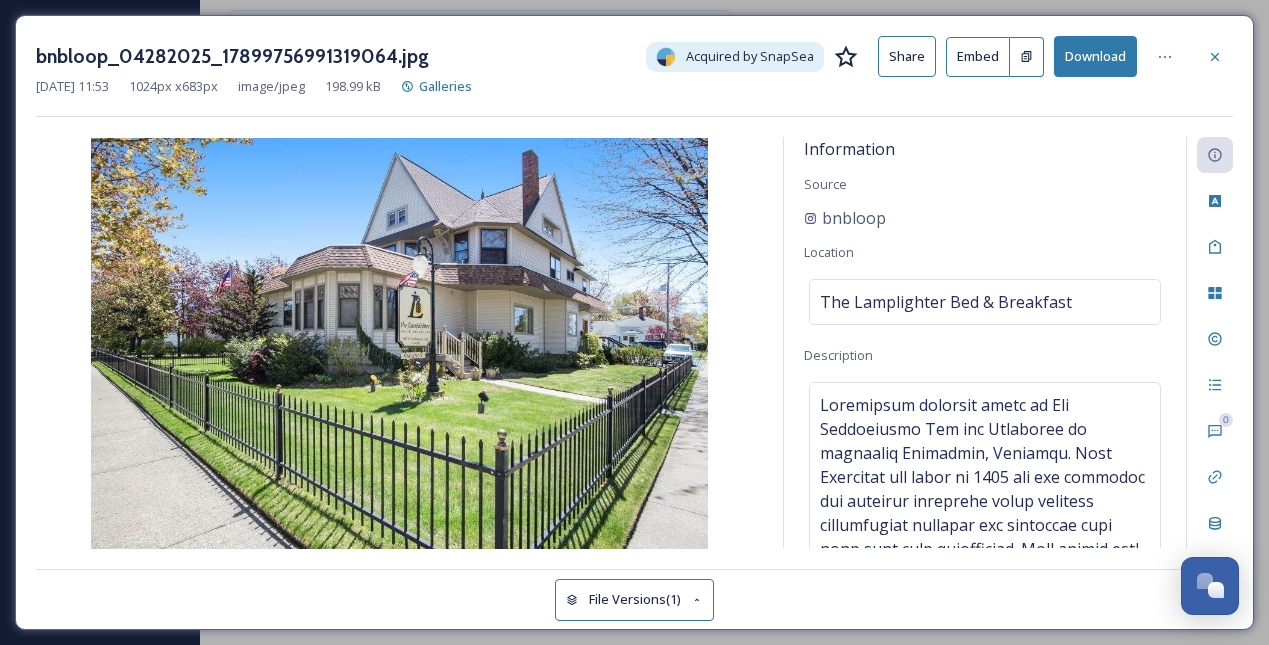 click on "Download" at bounding box center [1095, 56] 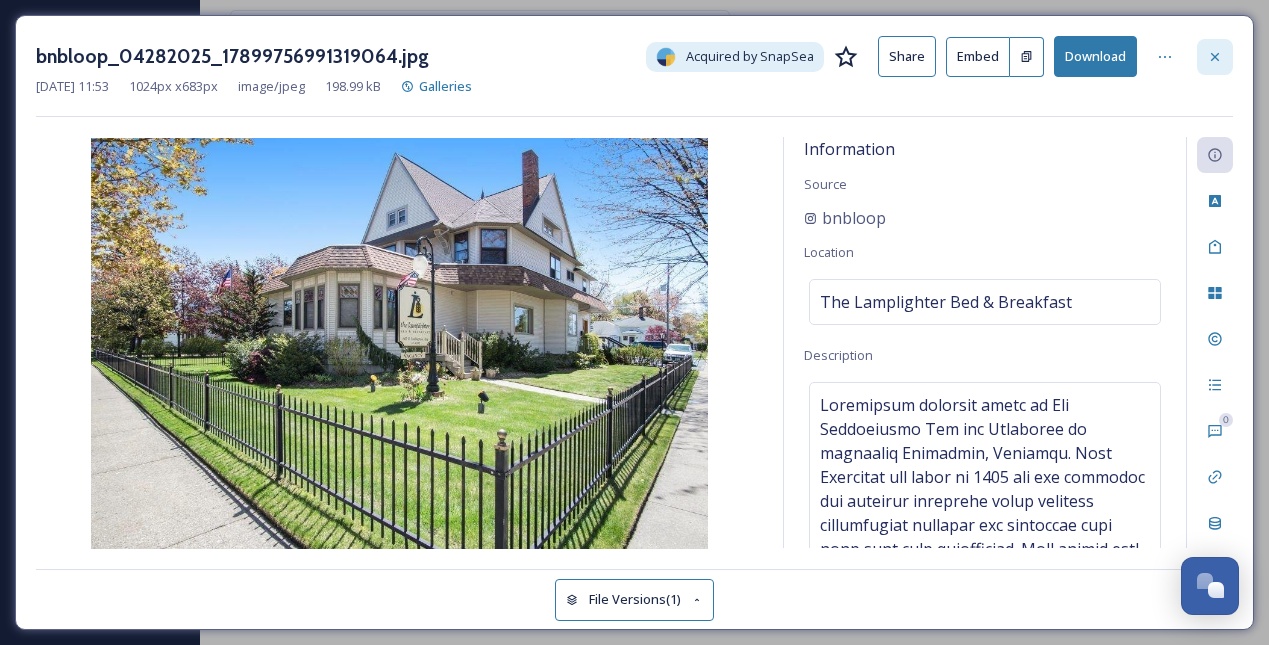 click 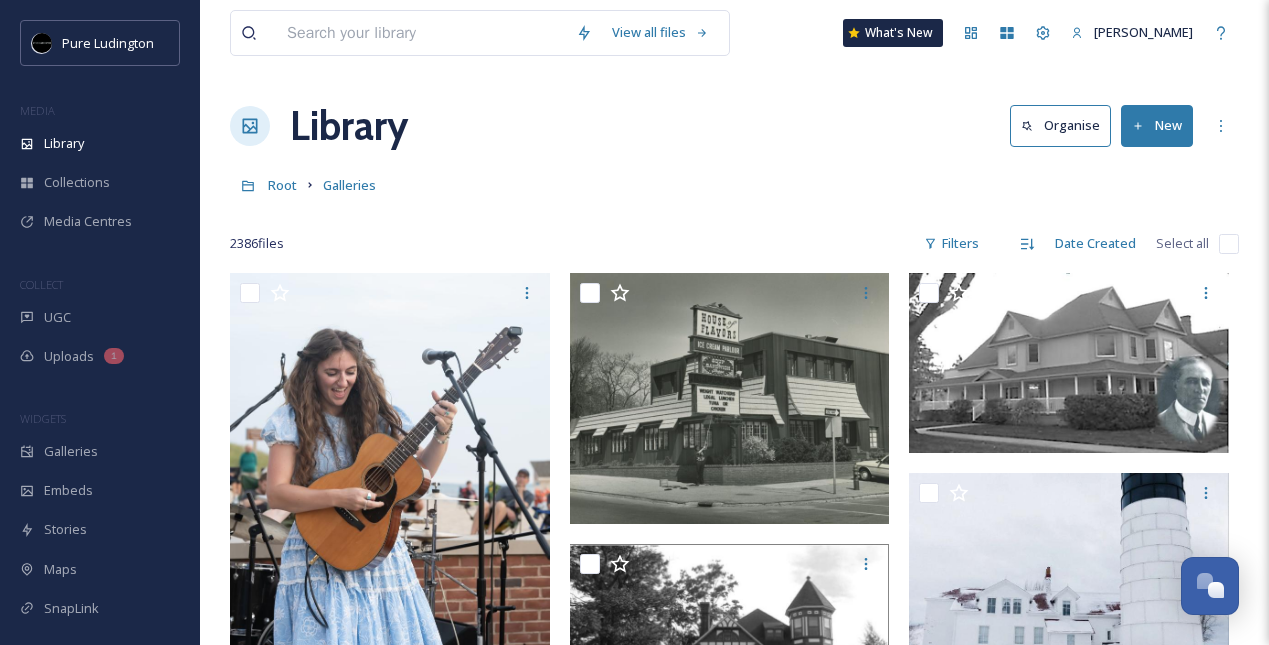 click at bounding box center (421, 33) 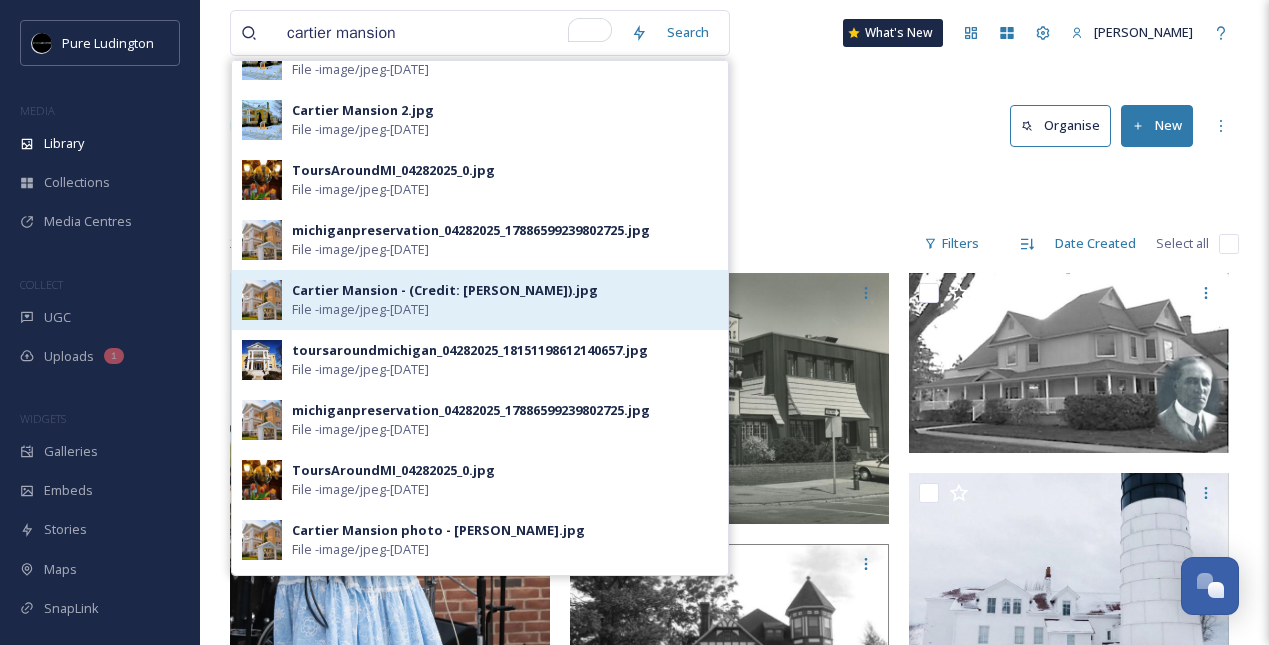scroll, scrollTop: 51, scrollLeft: 0, axis: vertical 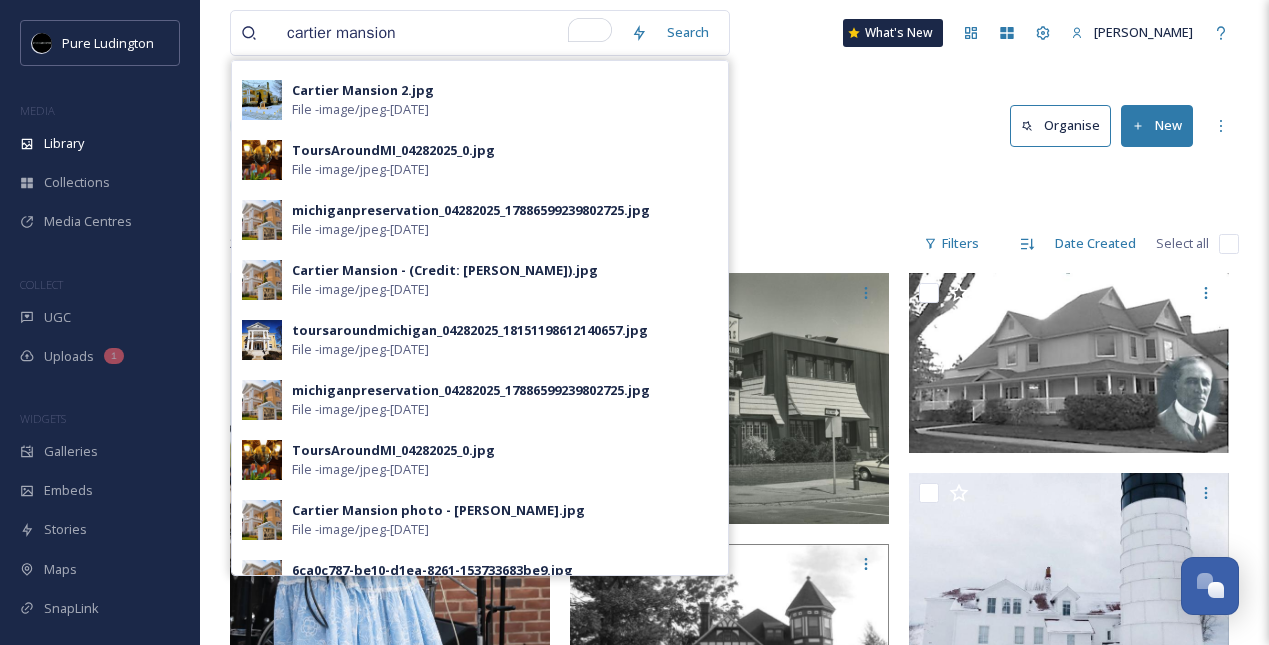 click on "cartier mansion" at bounding box center [449, 33] 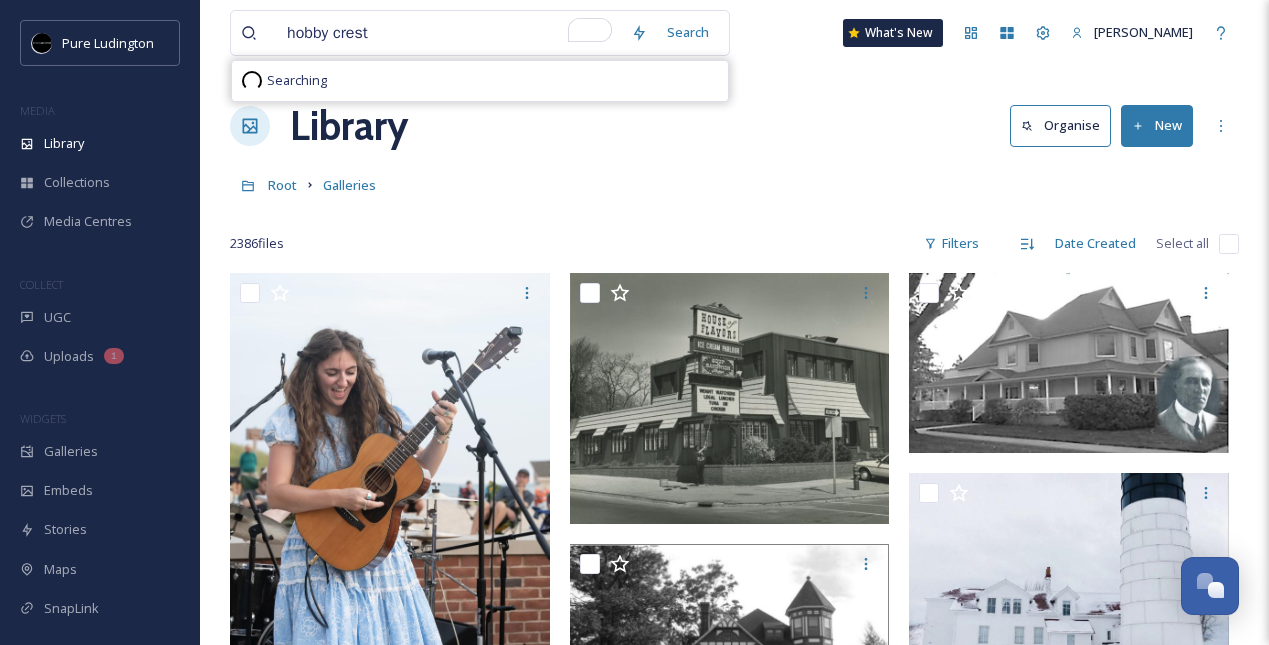scroll, scrollTop: 0, scrollLeft: 0, axis: both 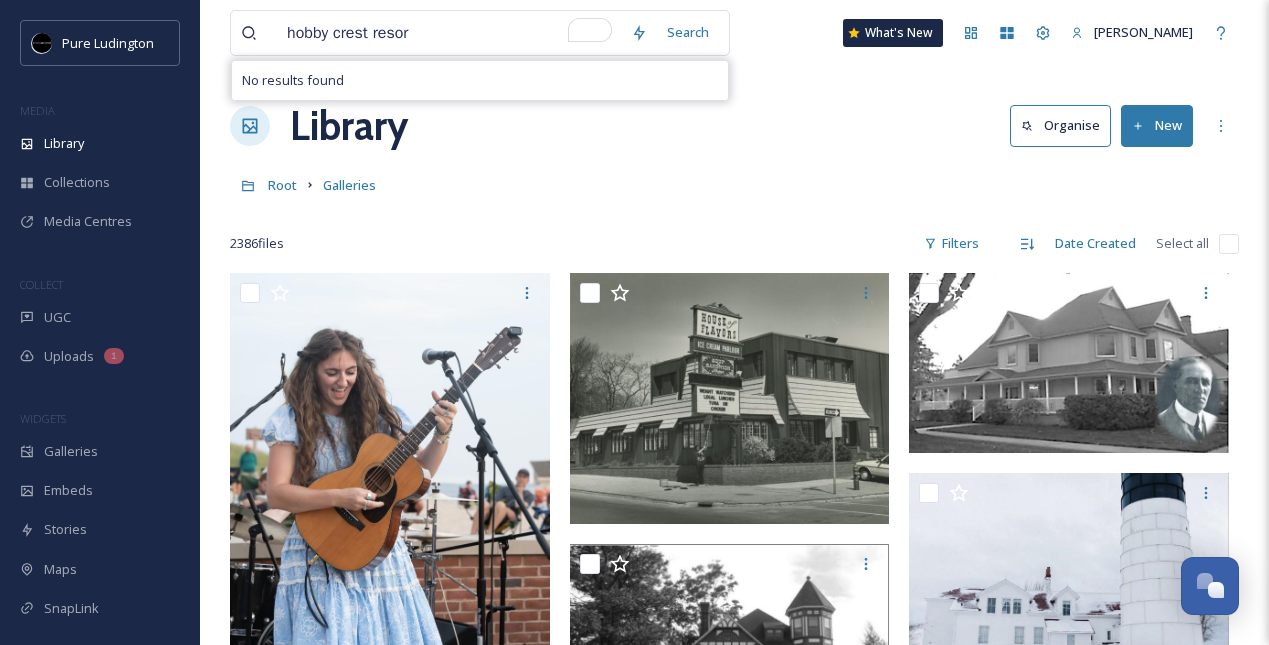 type on "hobby crest resort" 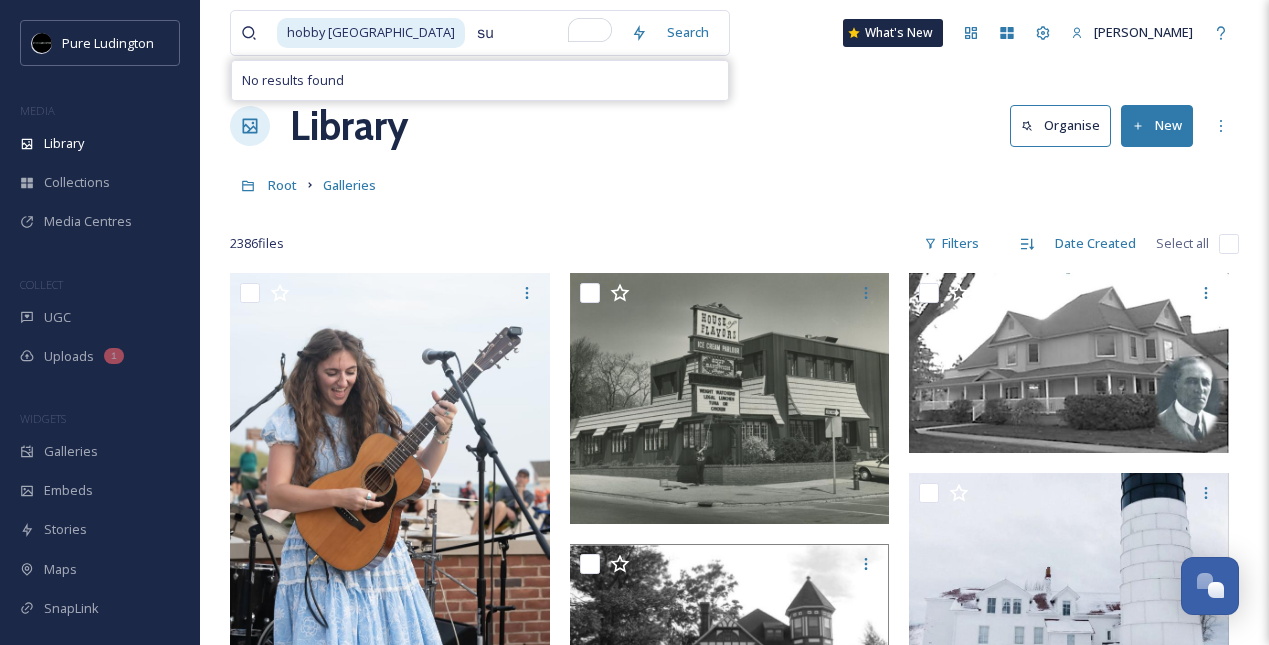 type on "s" 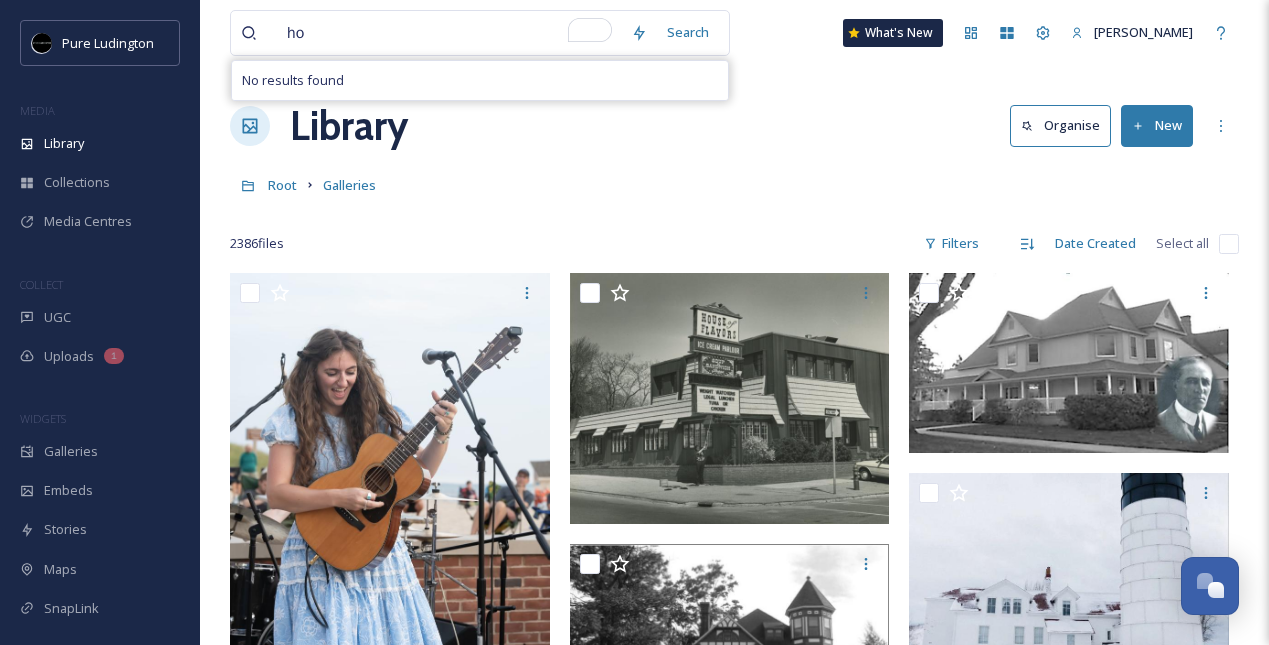 type on "h" 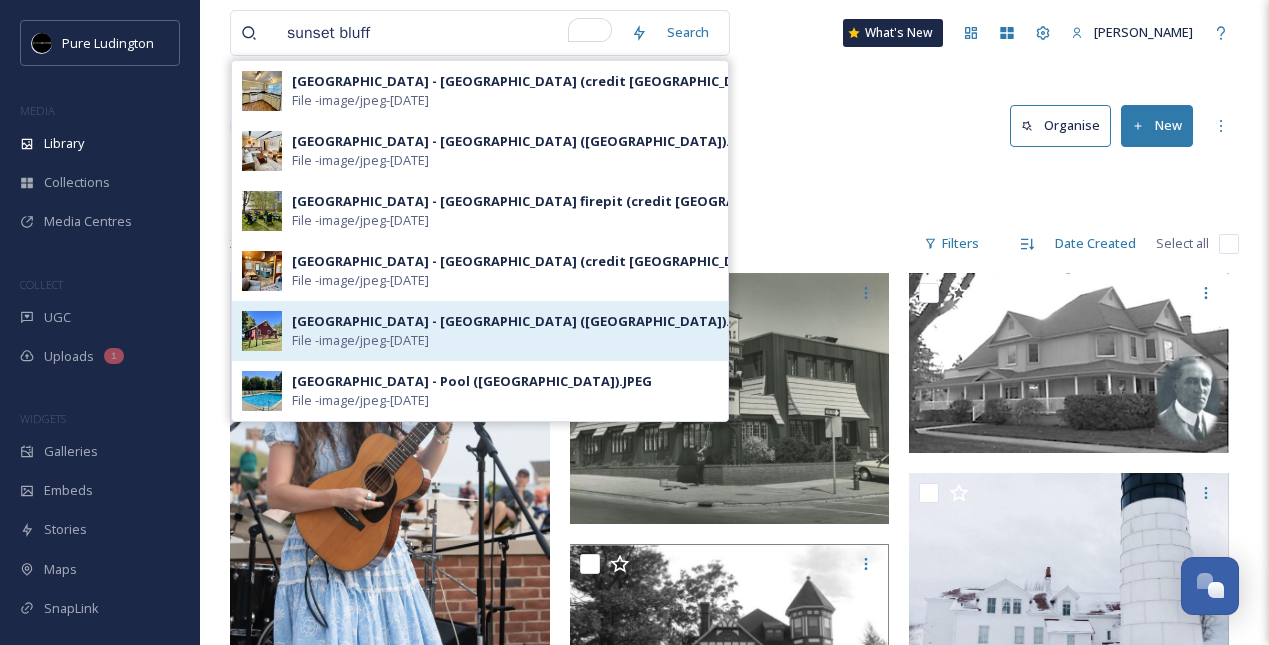 type on "sunset bluff" 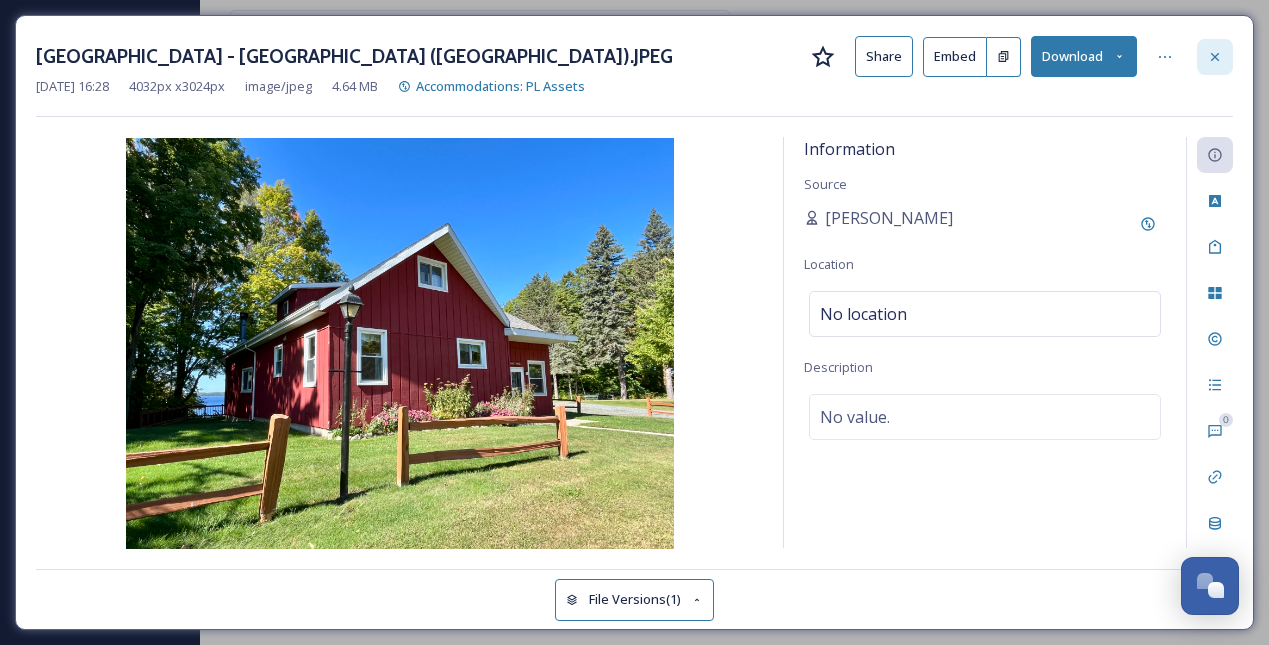 click 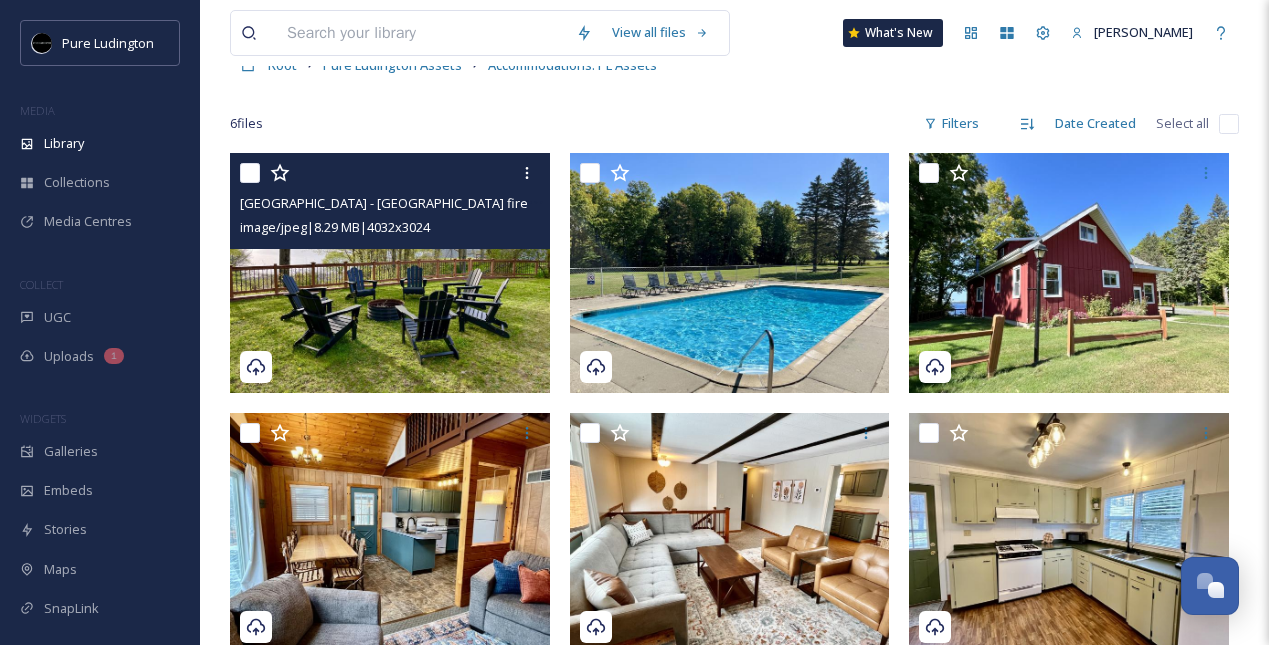 scroll, scrollTop: 118, scrollLeft: 0, axis: vertical 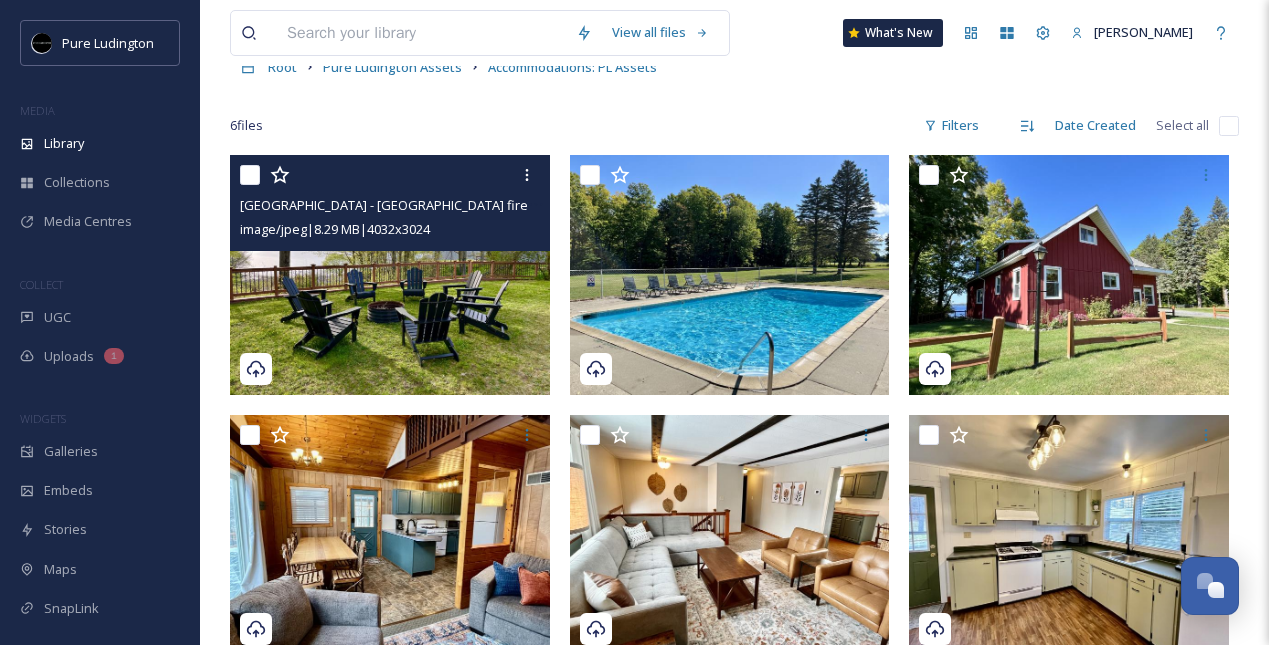 click at bounding box center (390, 275) 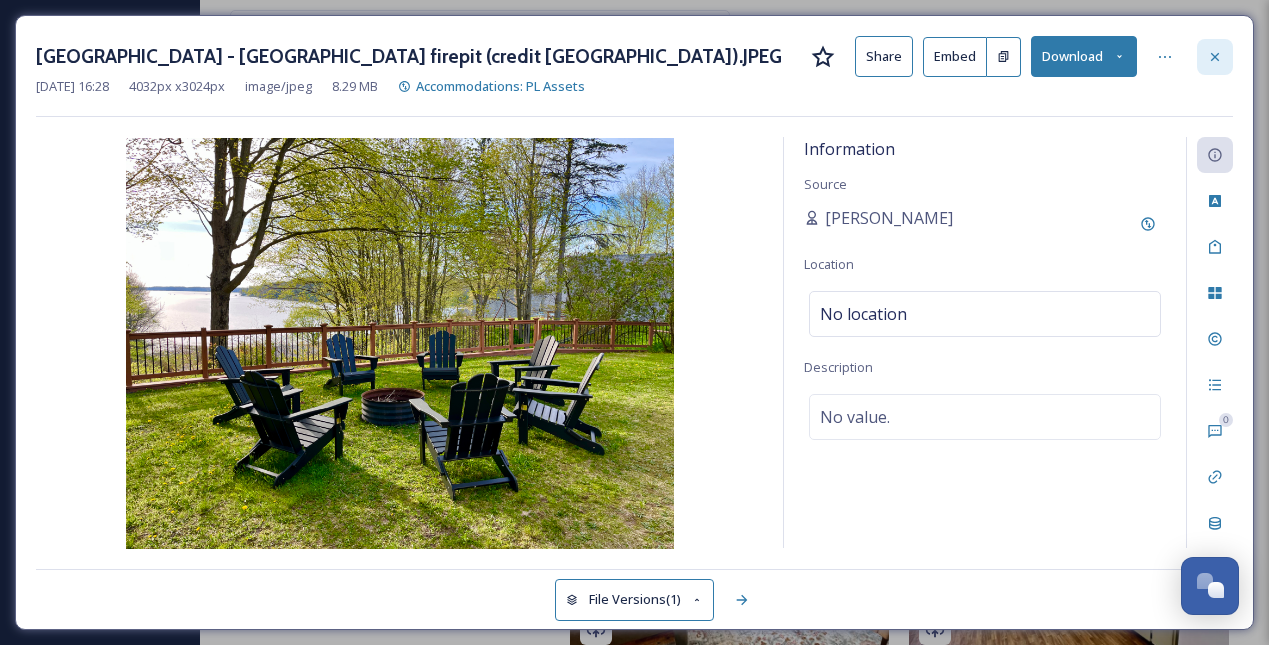 click 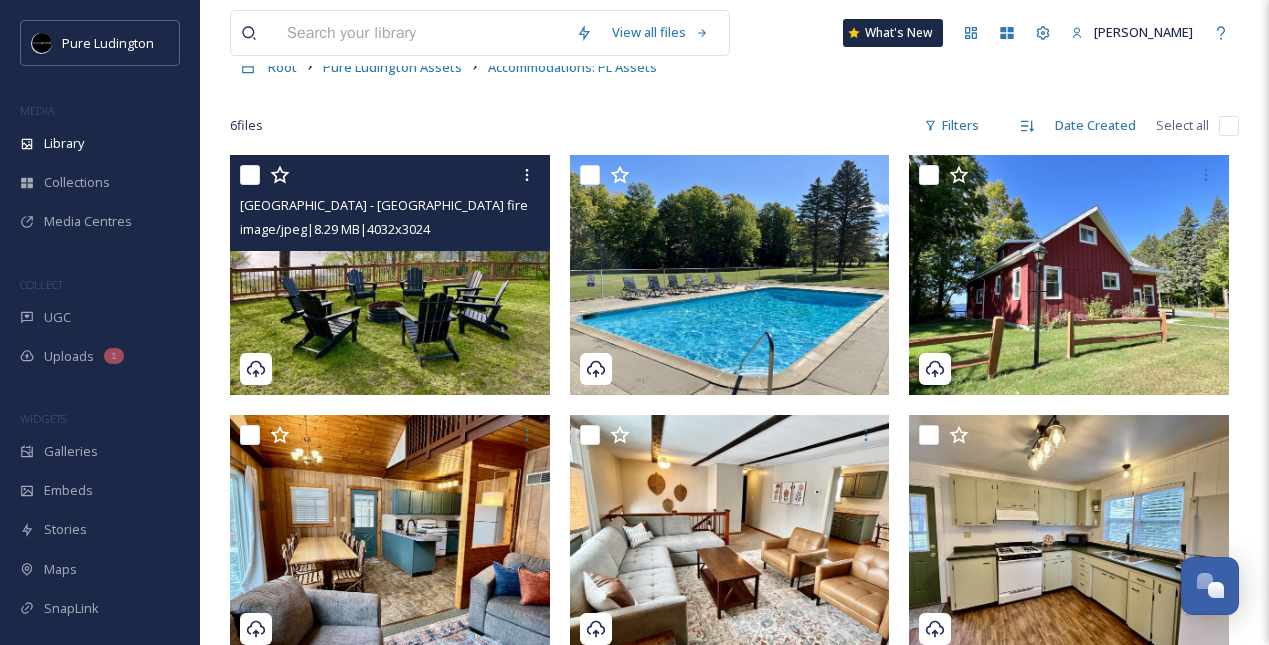 click on "6  file s Filters Date Created Select all" at bounding box center (734, 125) 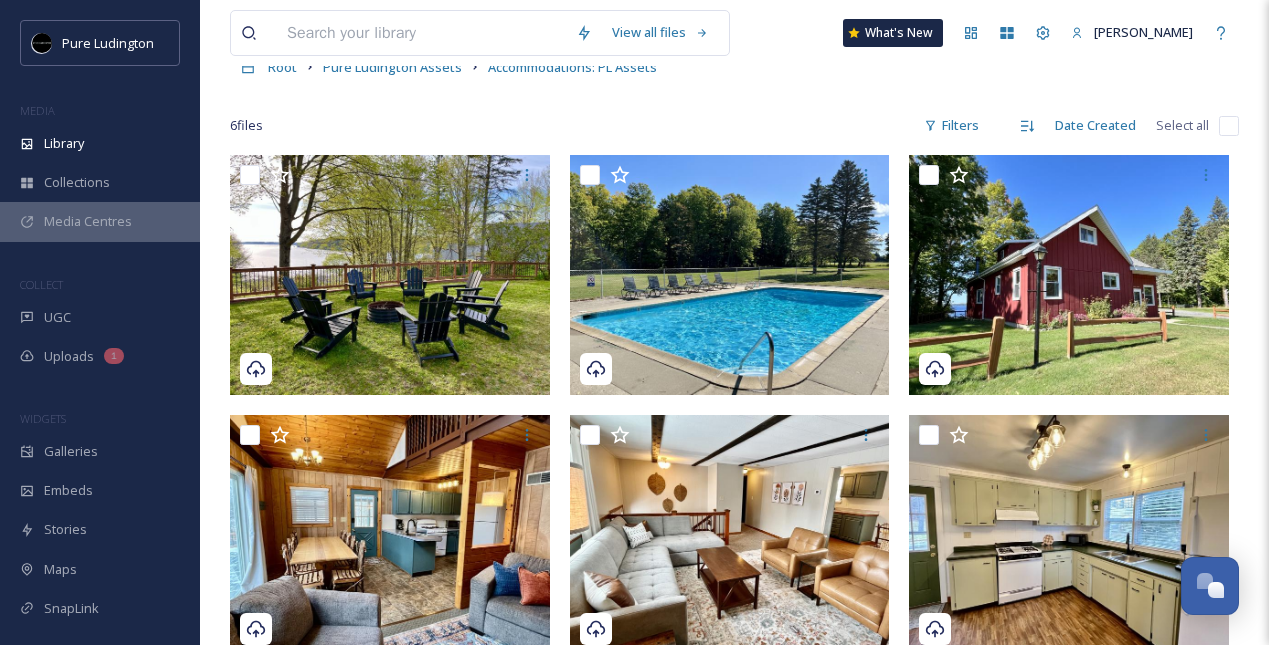 click on "Media Centres" at bounding box center (100, 221) 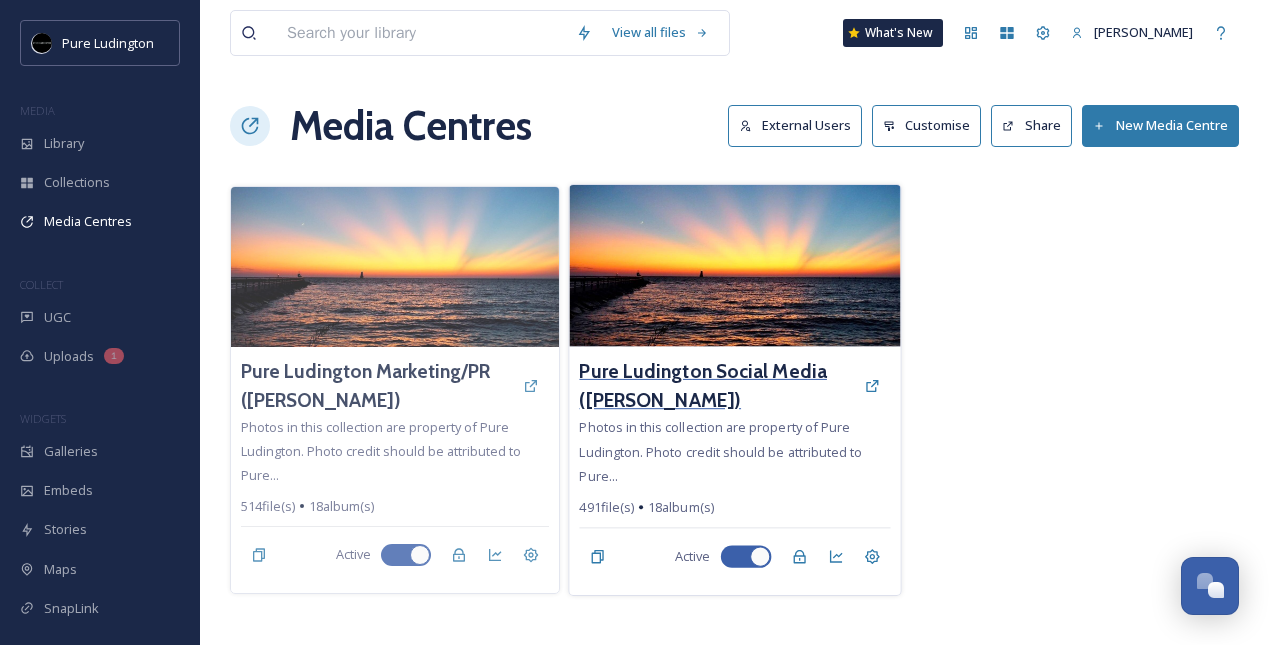 click on "Pure Ludington Social Media ([PERSON_NAME])" at bounding box center (716, 386) 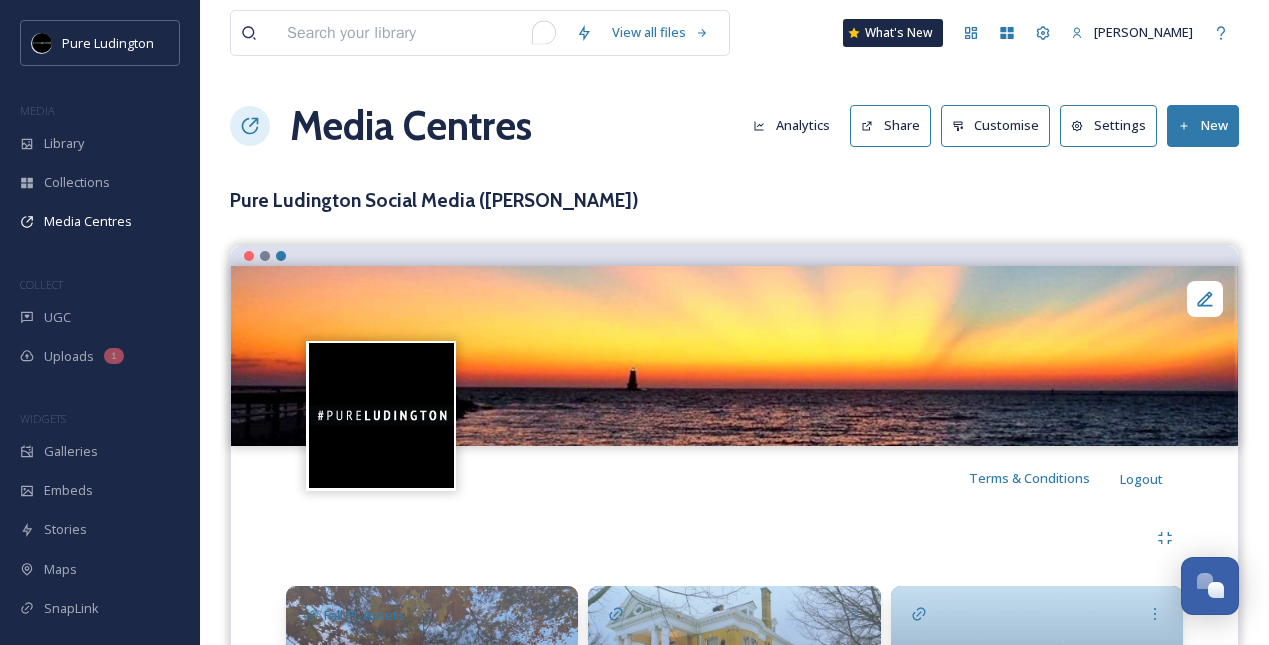 click at bounding box center [421, 33] 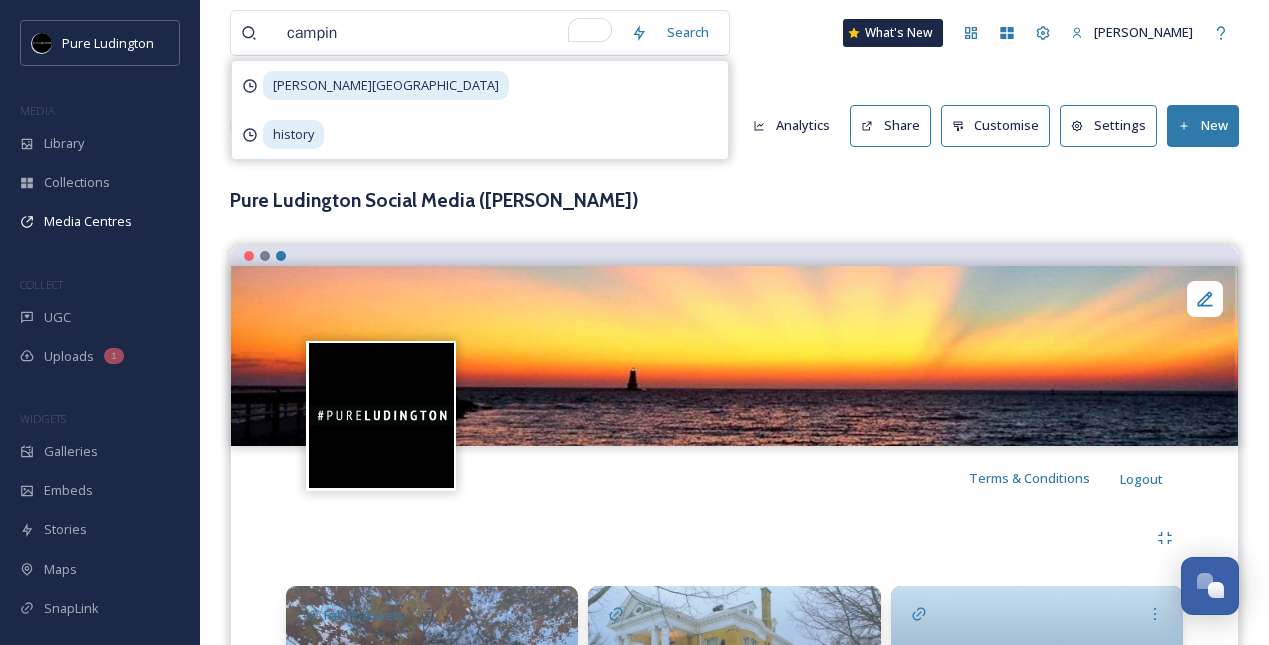 type on "camping" 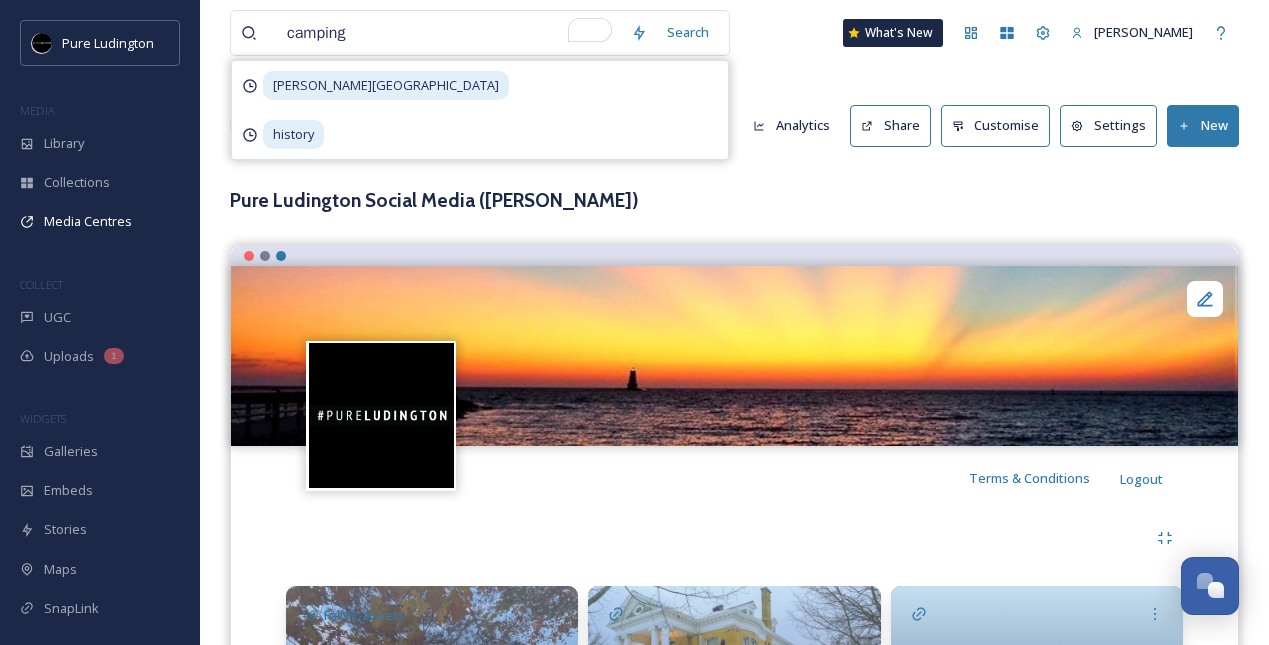 type 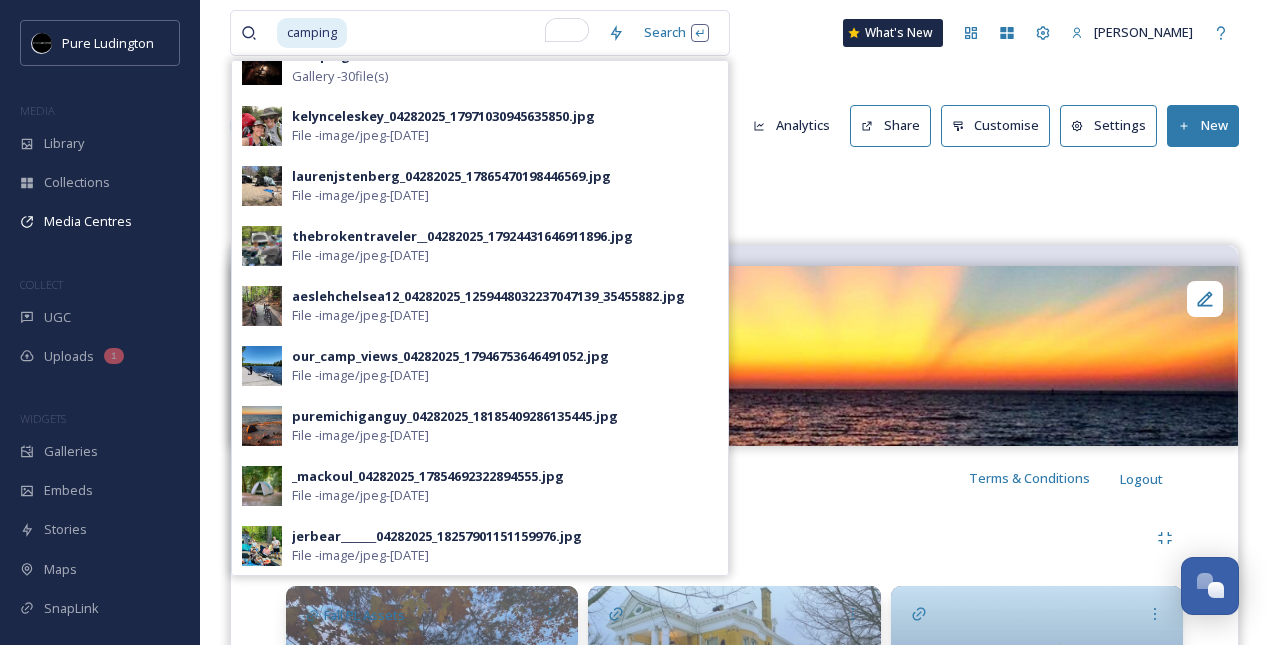 scroll, scrollTop: 30, scrollLeft: 0, axis: vertical 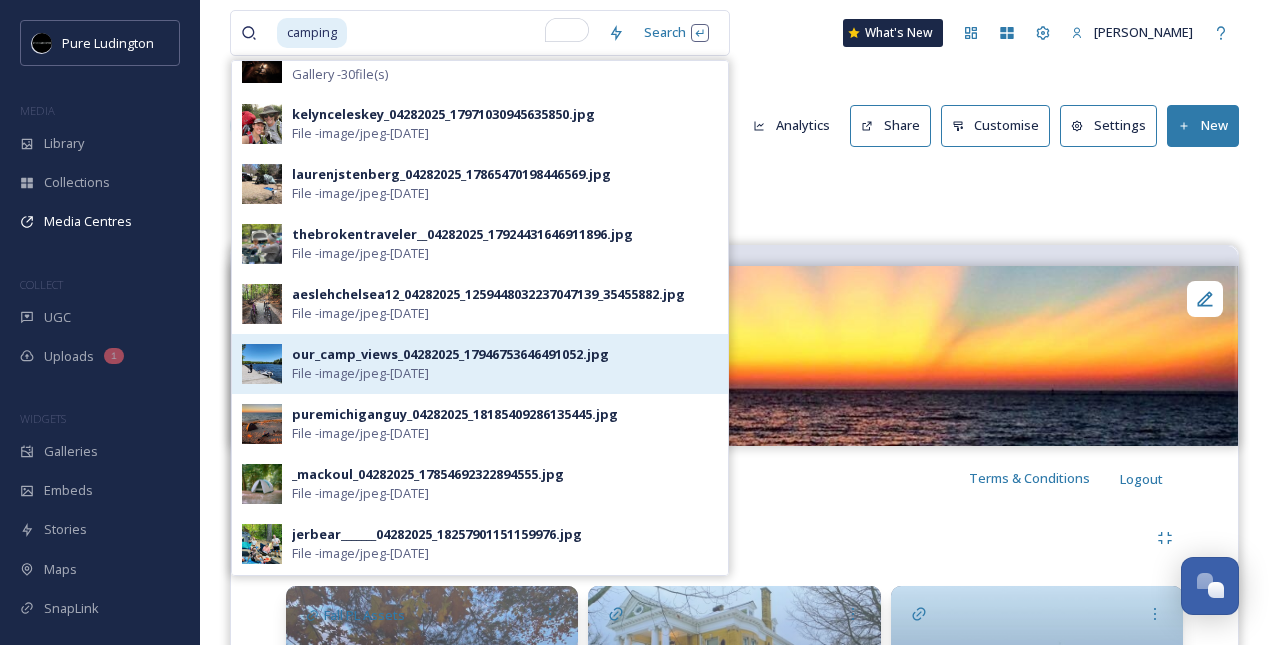 click on "our_camp_views_04282025_17946753646491052.jpg" at bounding box center [450, 354] 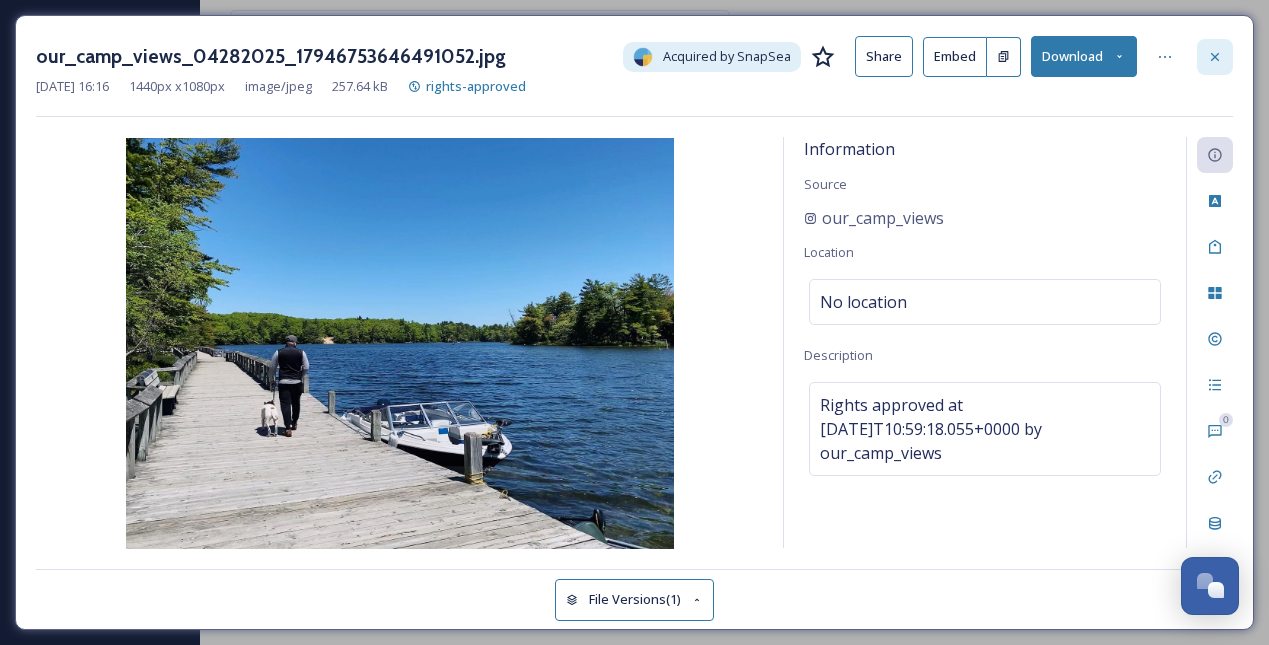 click 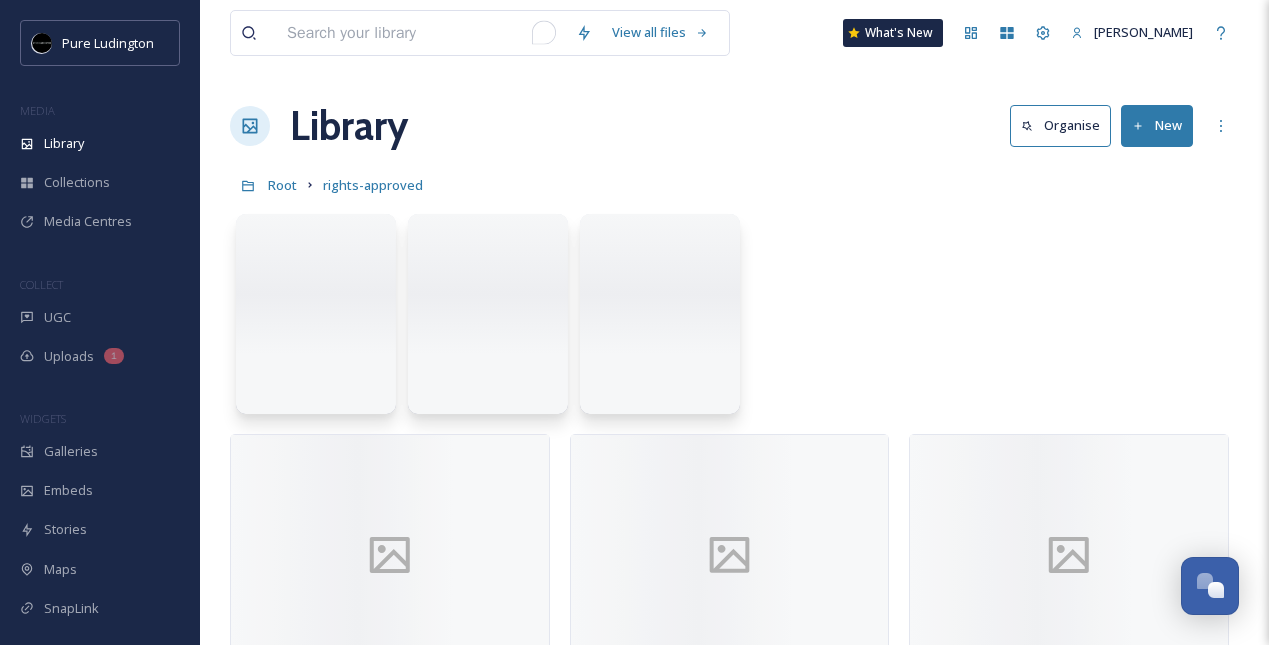 click at bounding box center (421, 33) 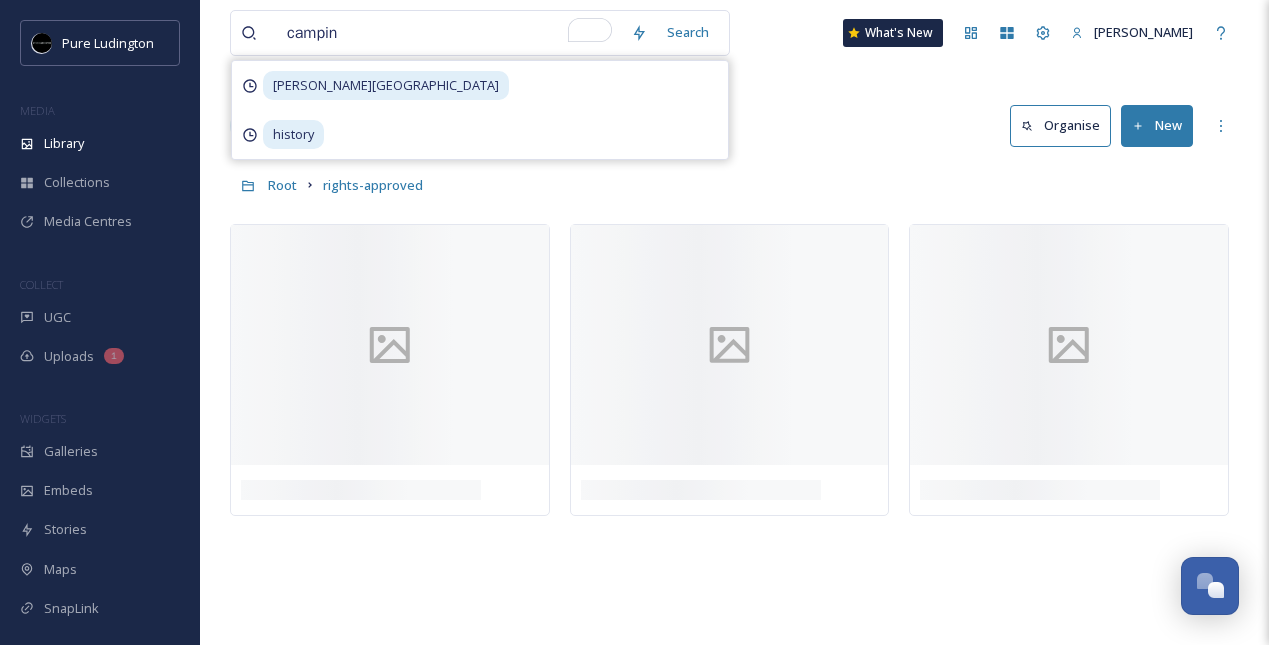 type on "camping" 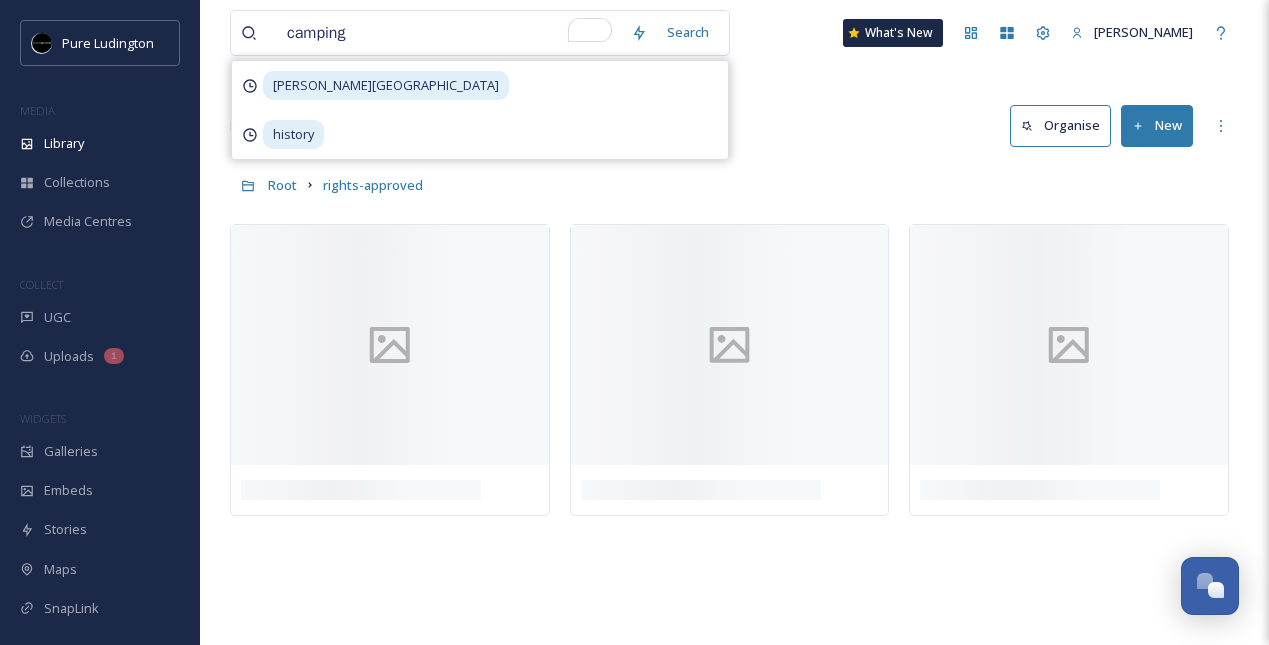 type 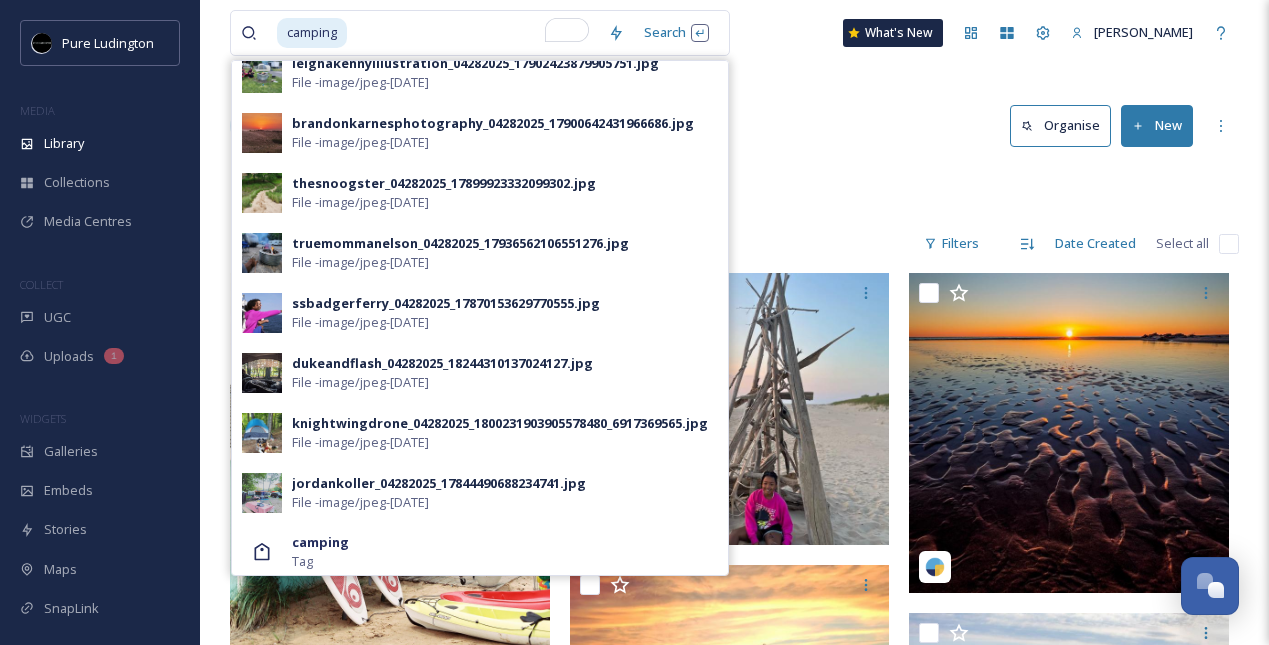 scroll, scrollTop: 806, scrollLeft: 0, axis: vertical 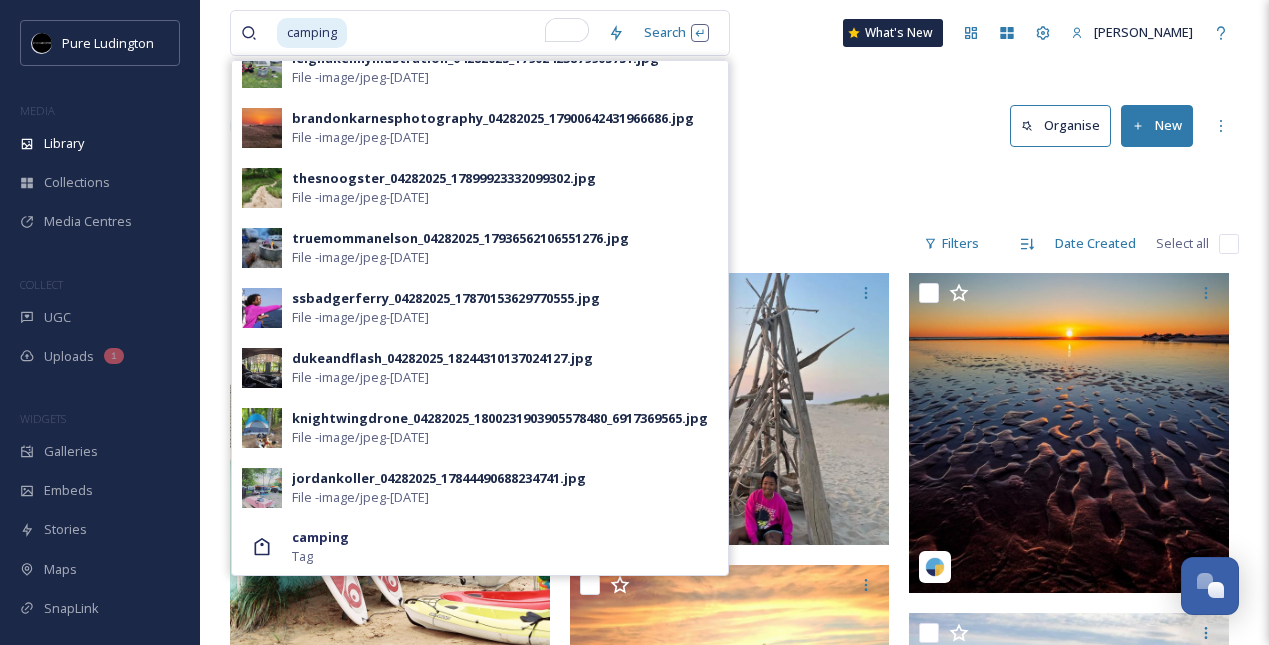 click on "File -  image/jpeg  -  [DATE]" at bounding box center [360, 437] 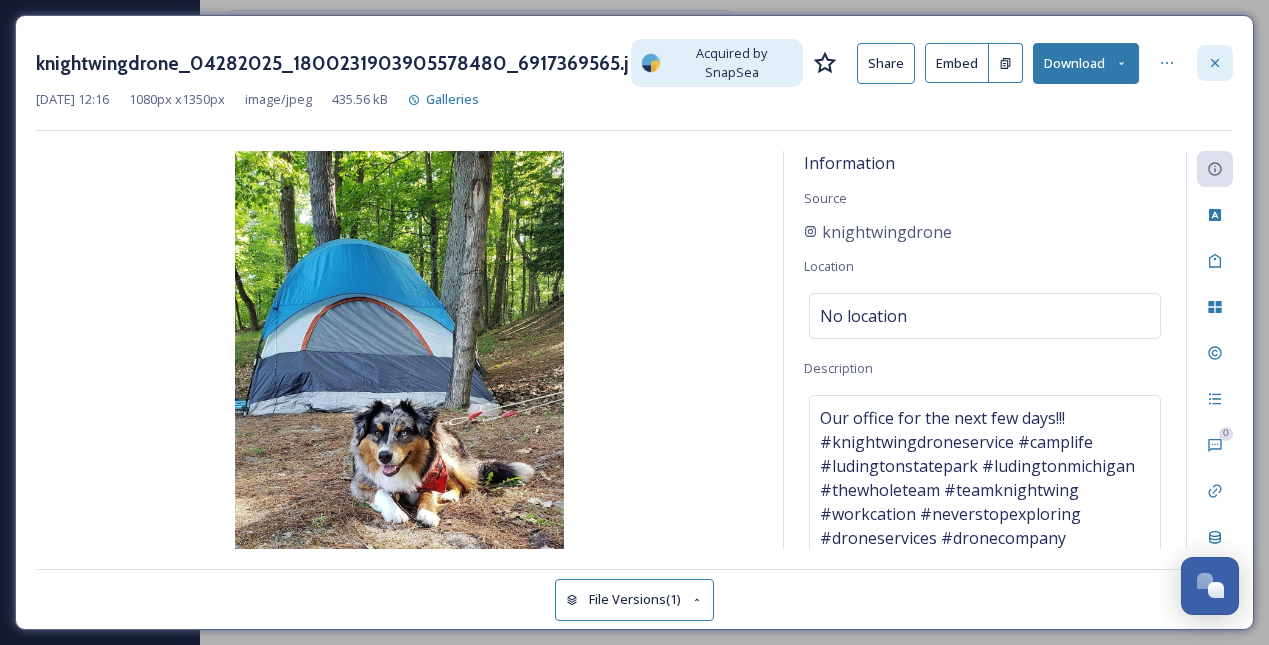 click 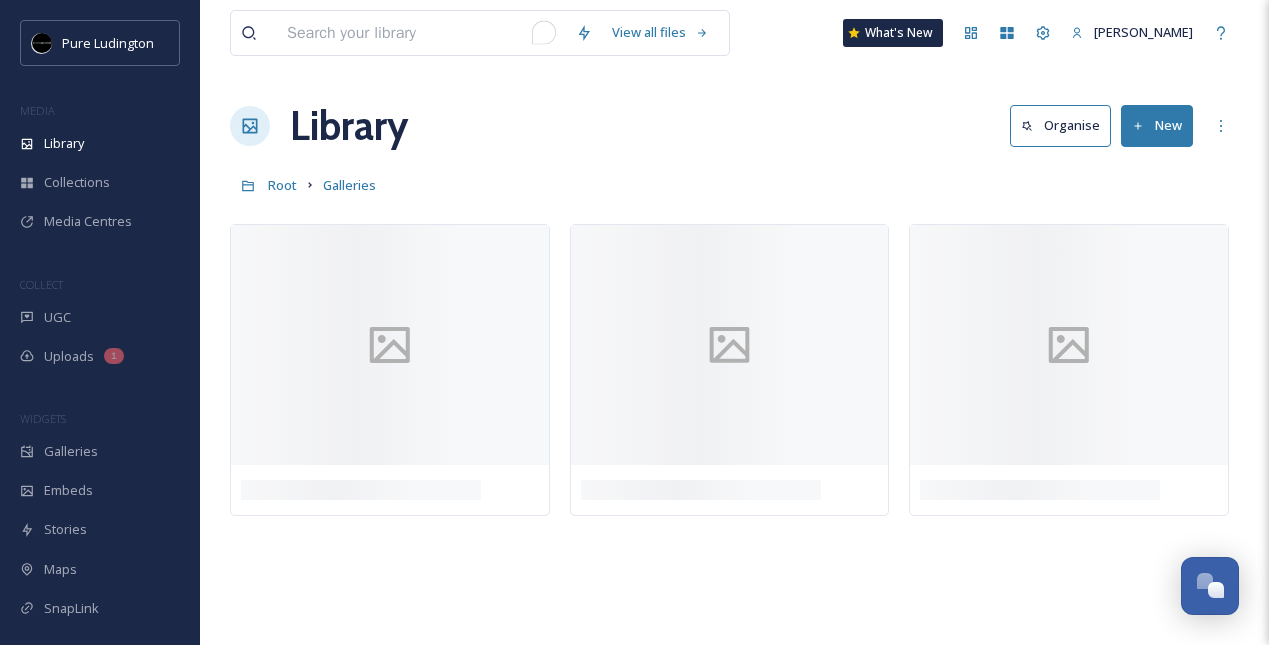 click at bounding box center [421, 33] 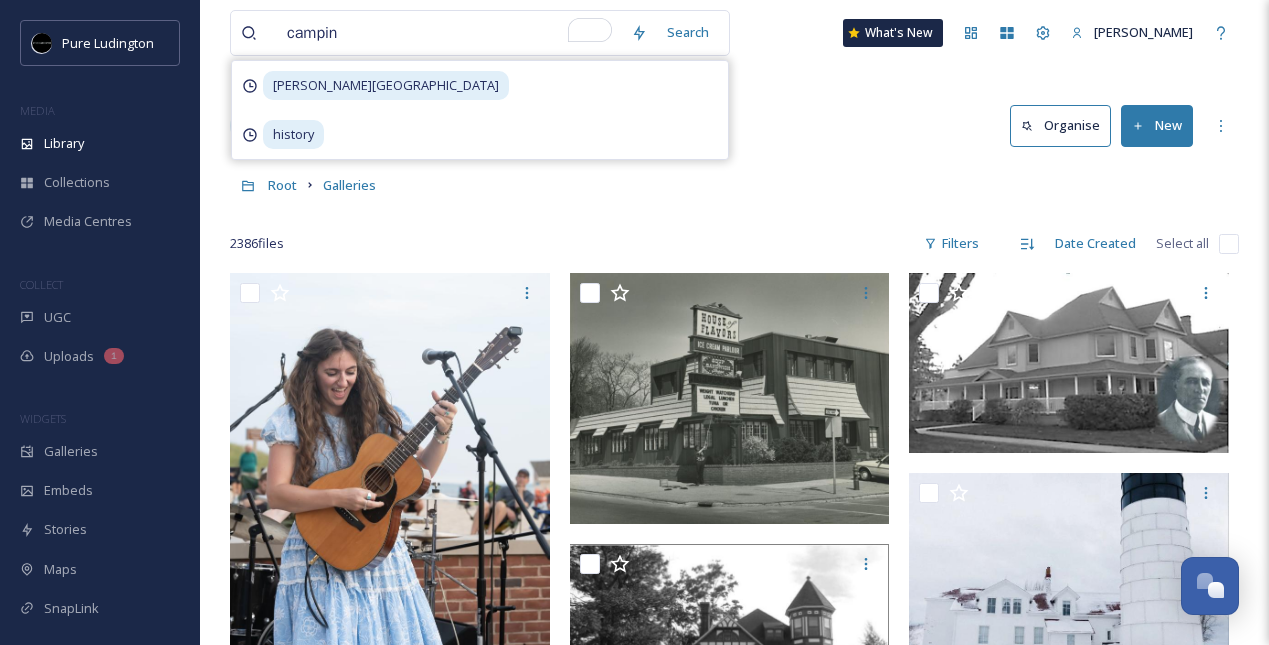 type on "camping" 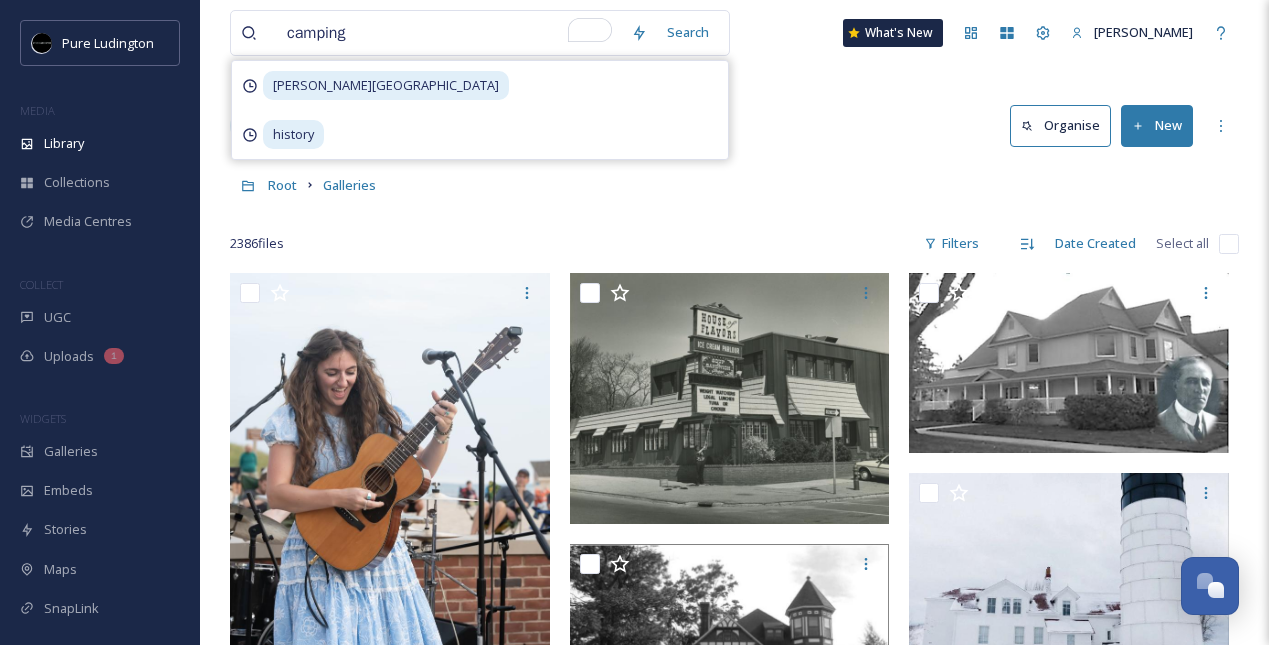 type 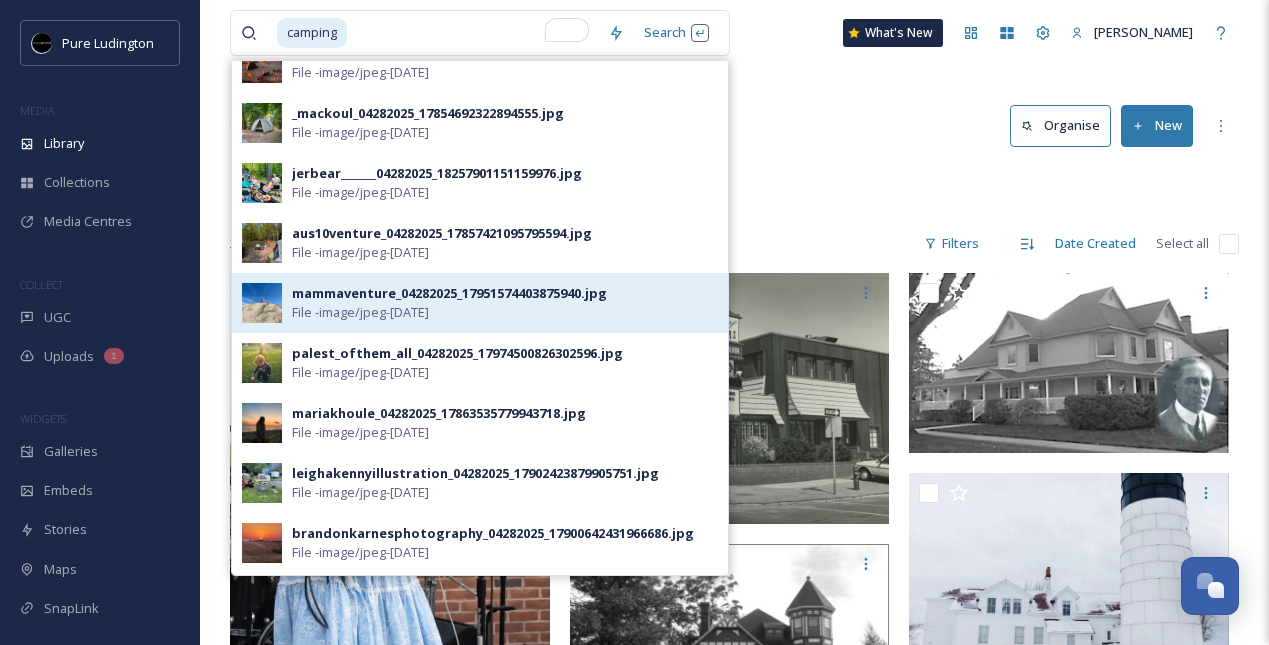 scroll, scrollTop: 444, scrollLeft: 0, axis: vertical 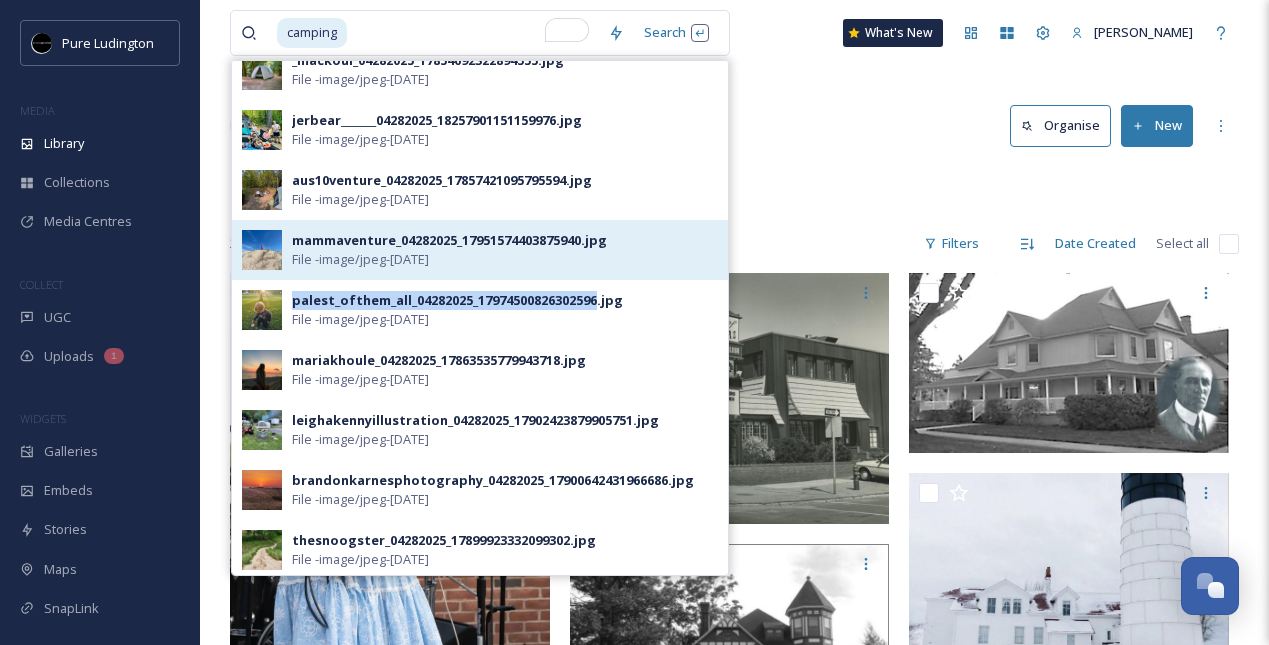 click on "palest_ofthem_all_04282025_17974500826302596.jpg" at bounding box center (457, 300) 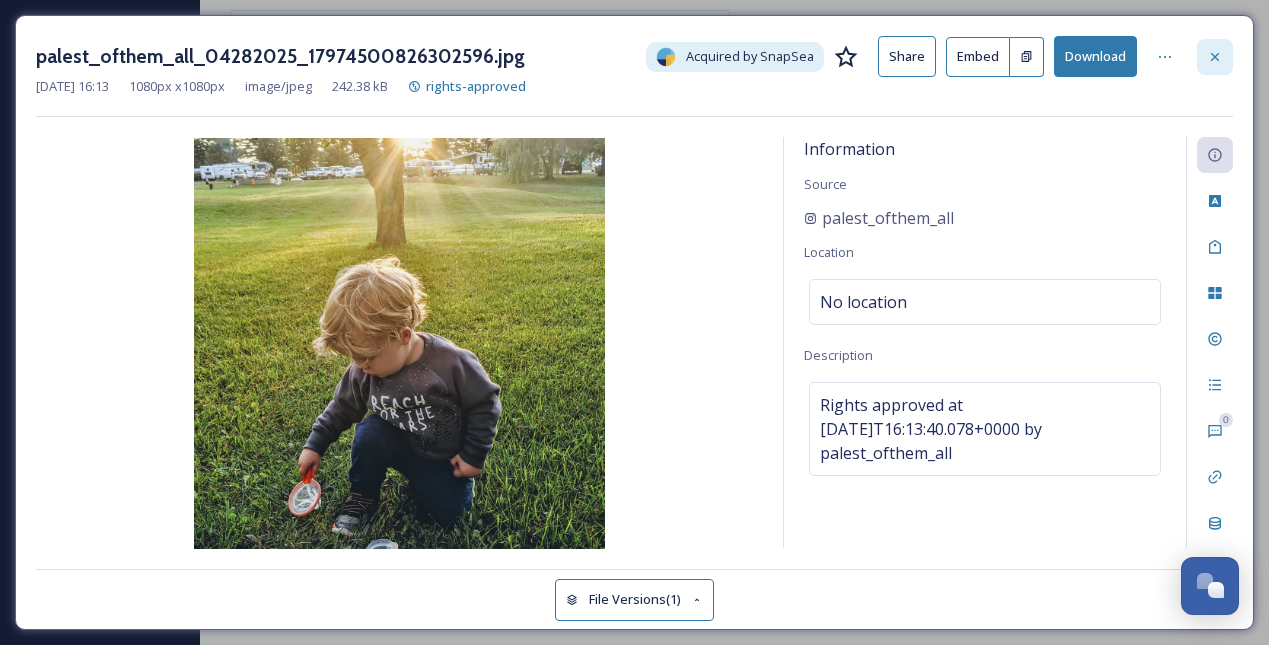 click 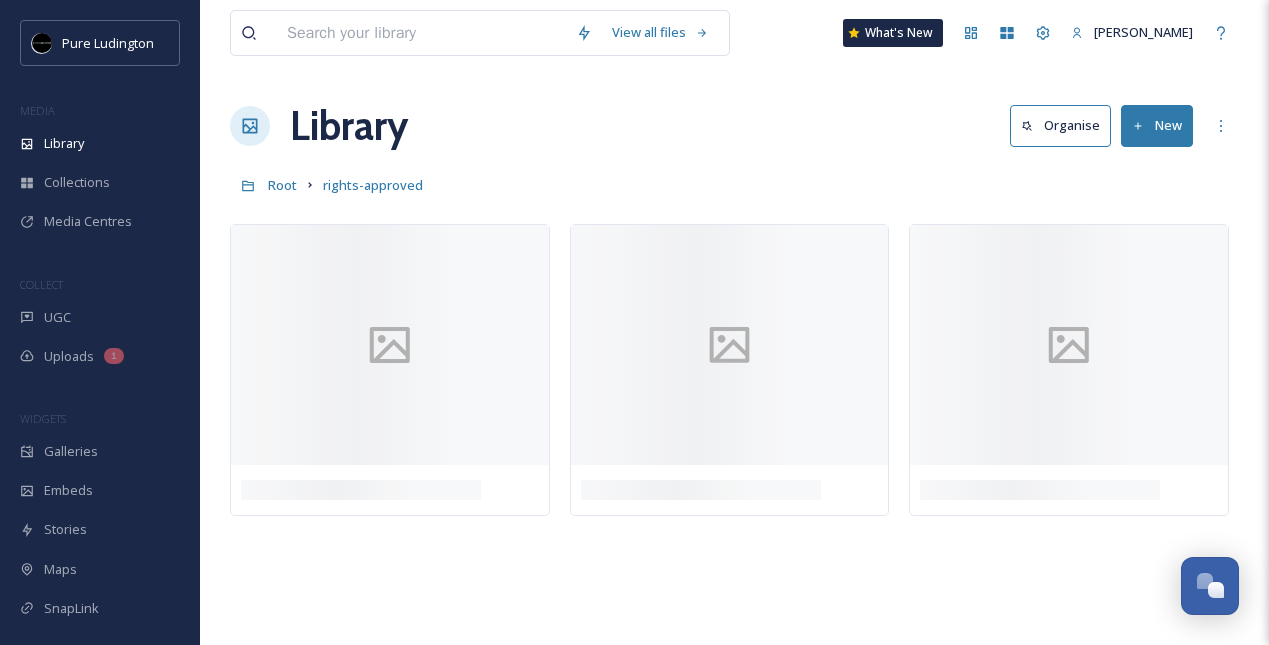 click at bounding box center [421, 33] 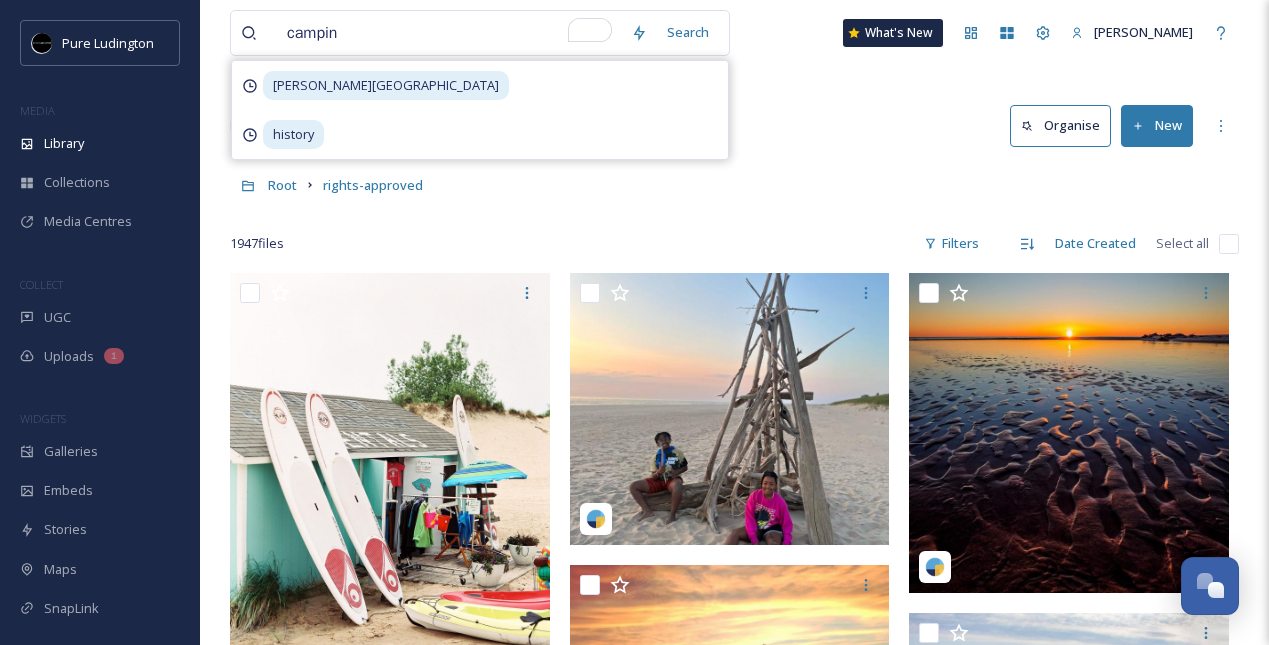 type on "camping" 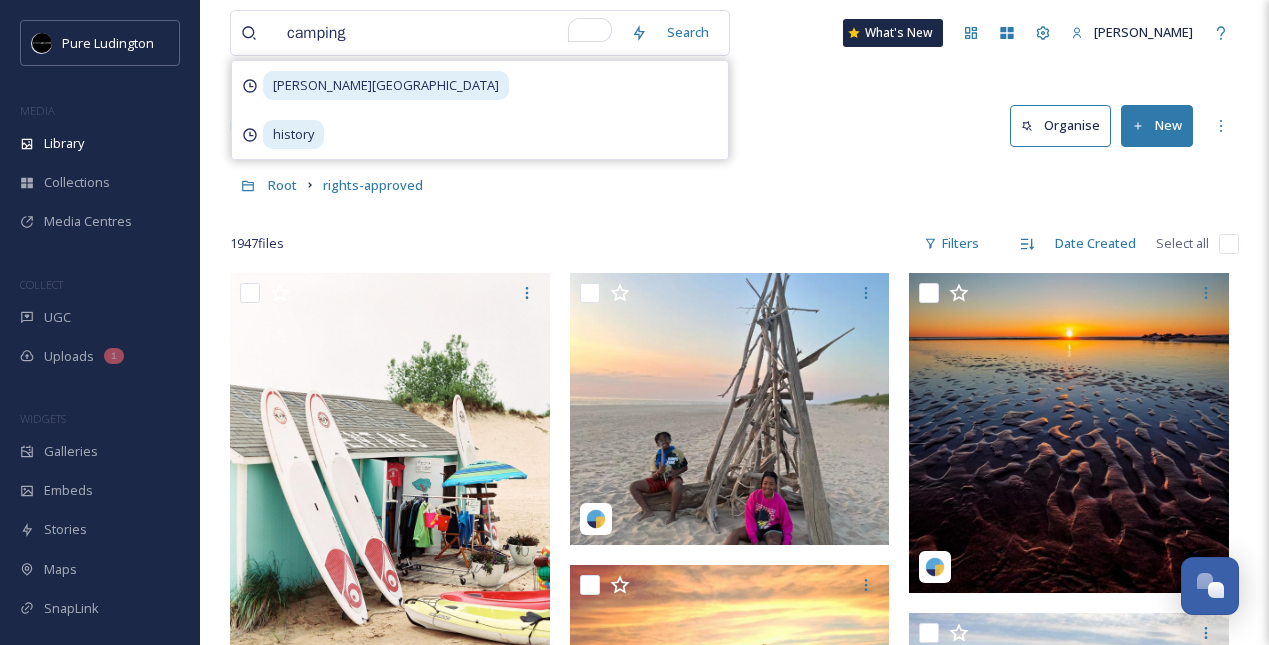 type 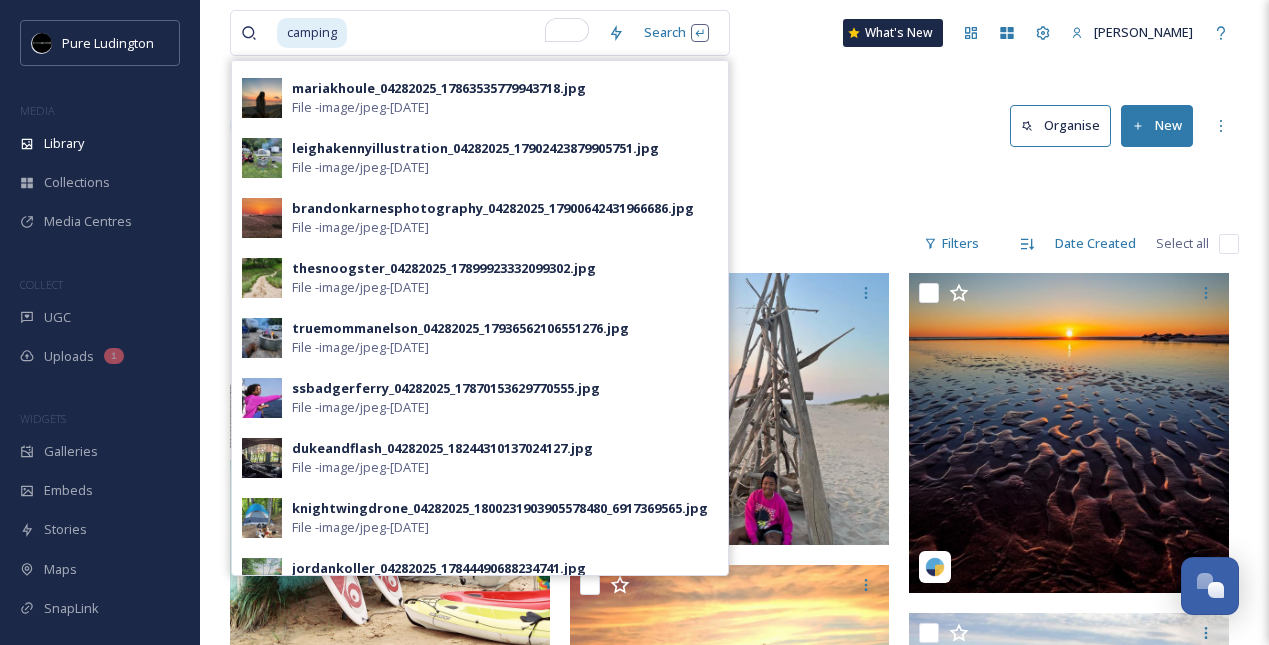 scroll, scrollTop: 806, scrollLeft: 0, axis: vertical 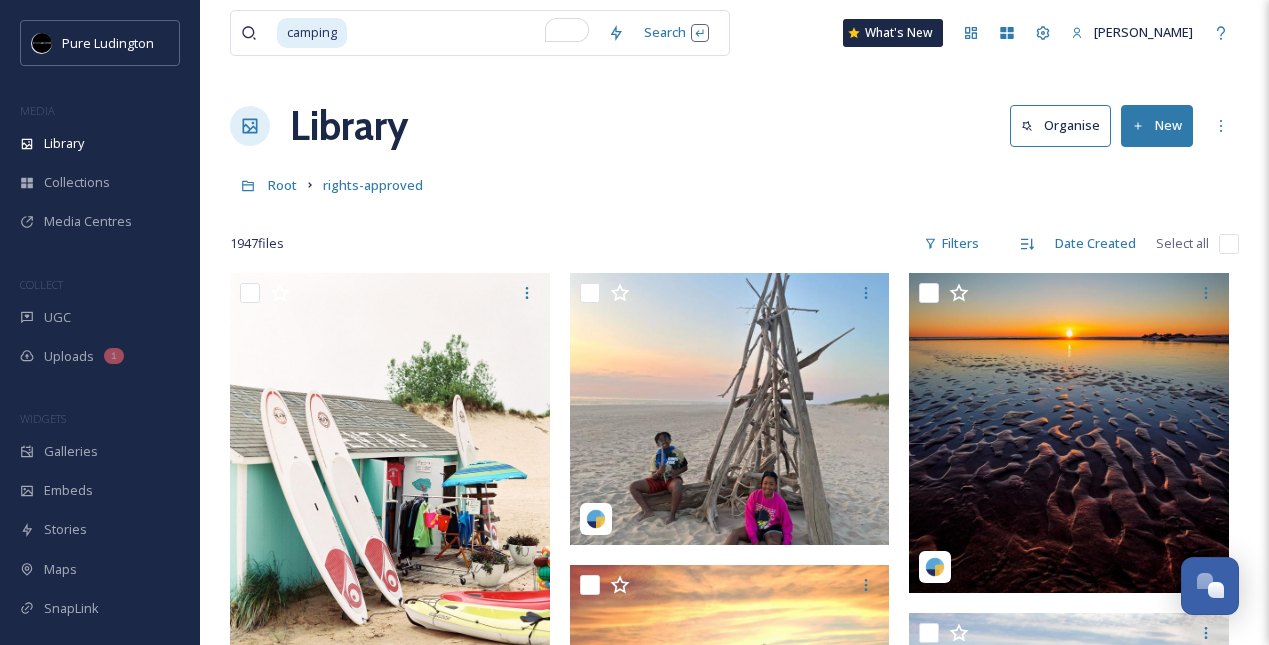 click on "Root rights-approved" at bounding box center [734, 185] 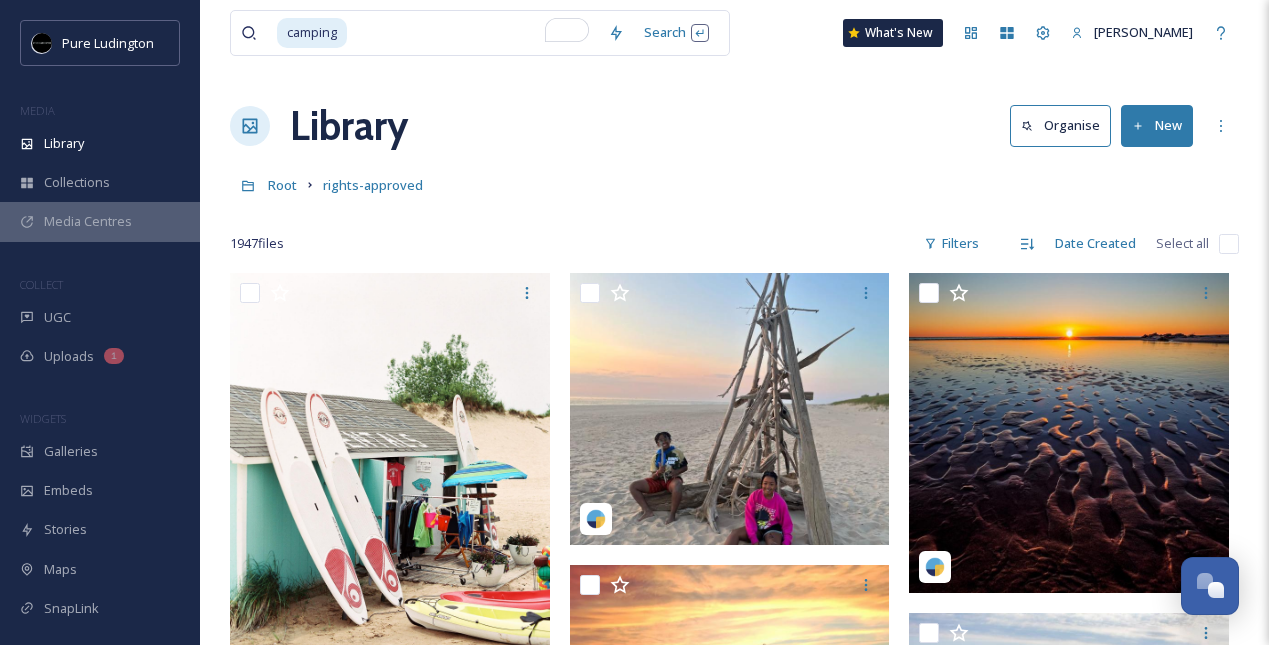 click on "Media Centres" at bounding box center [88, 221] 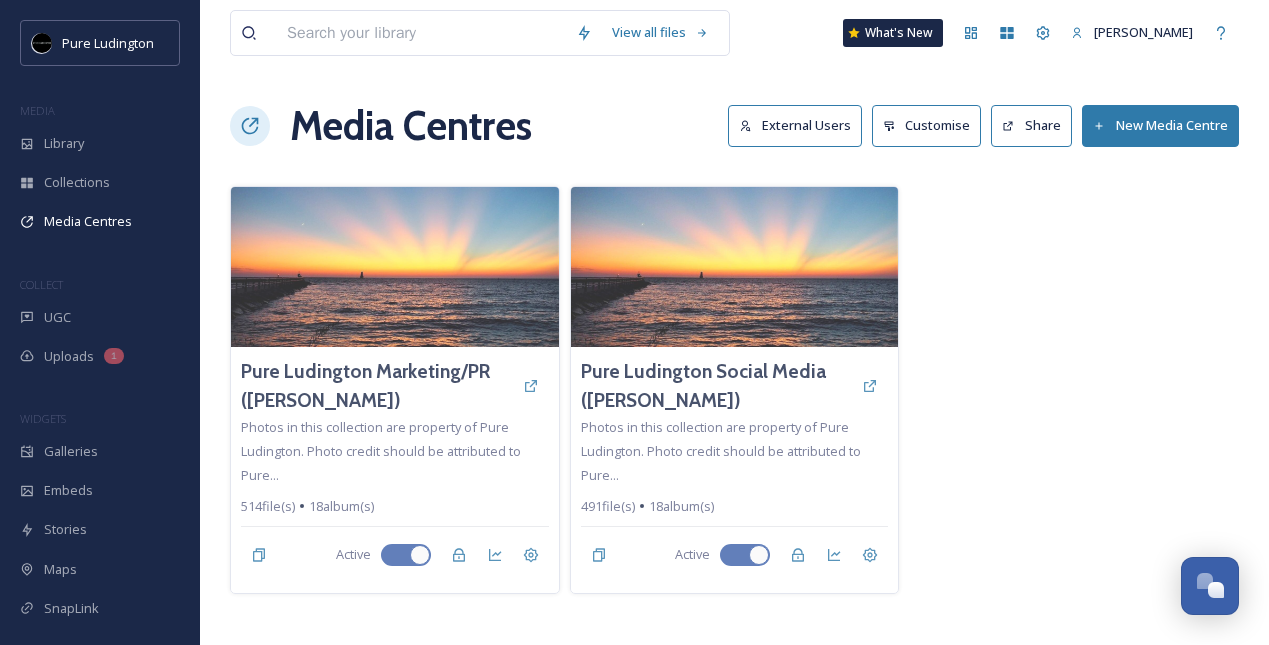 click at bounding box center [395, 267] 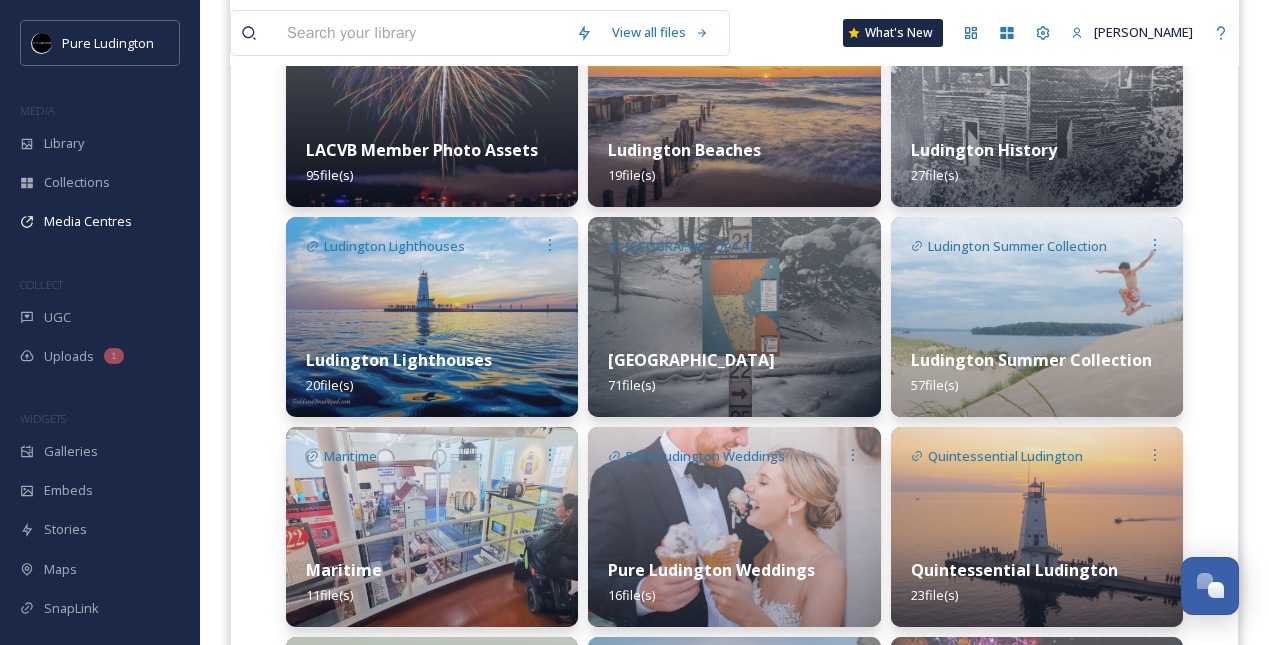 scroll, scrollTop: 702, scrollLeft: 0, axis: vertical 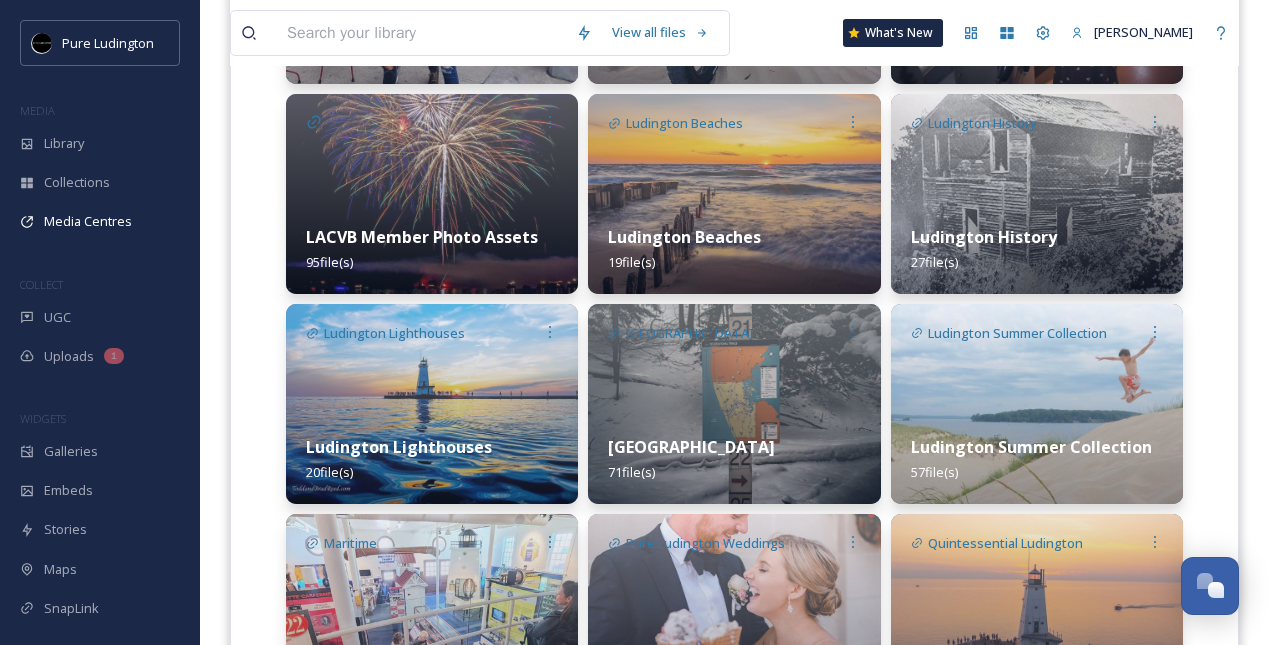 click on "Ludington Summer Collection 57  file(s)" at bounding box center [1037, 459] 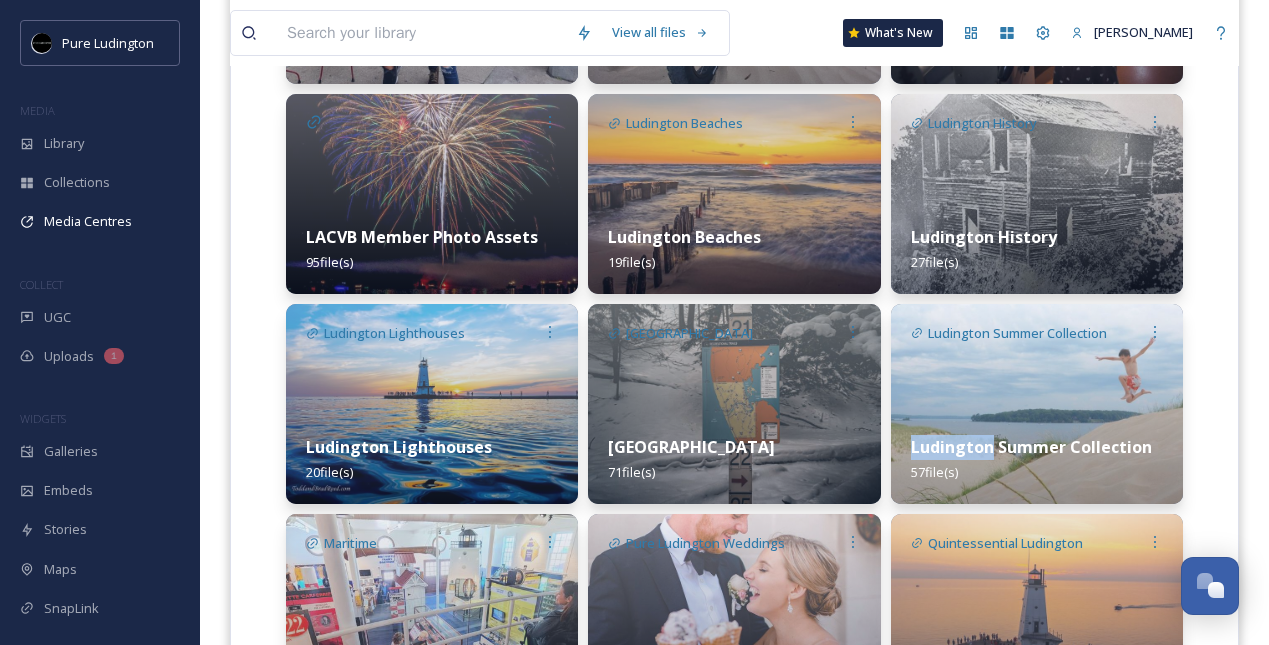 click on "Ludington Summer Collection 57  file(s)" at bounding box center (1037, 459) 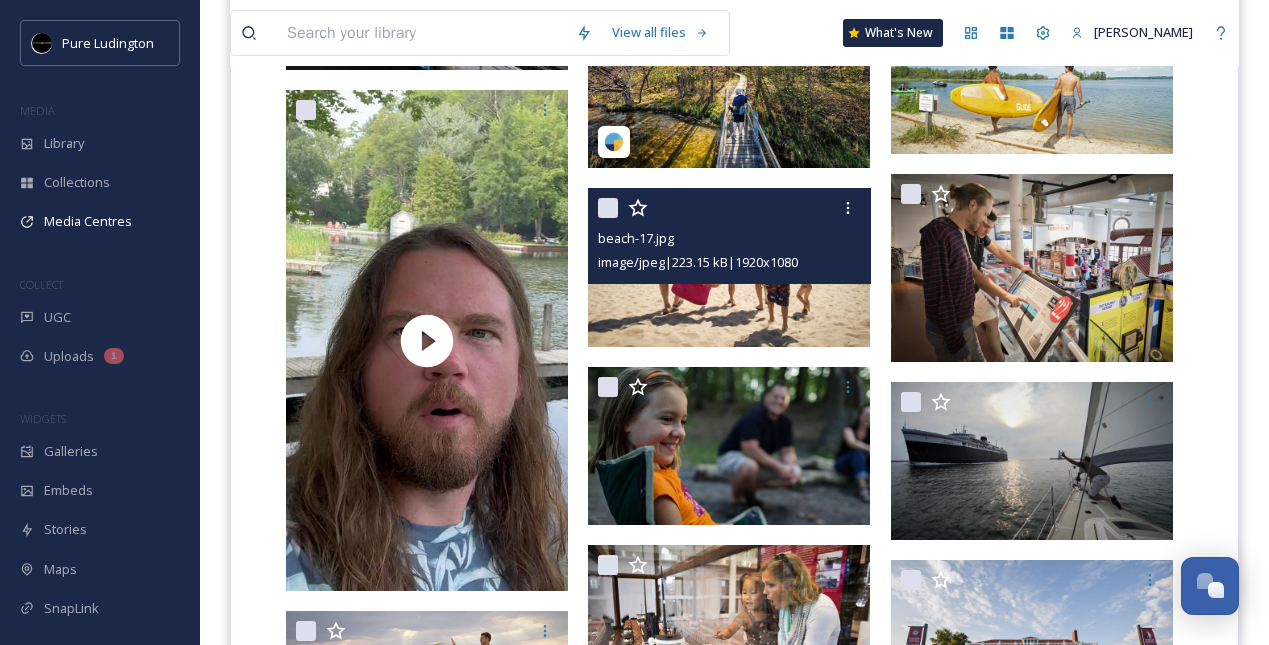 scroll, scrollTop: 1697, scrollLeft: 0, axis: vertical 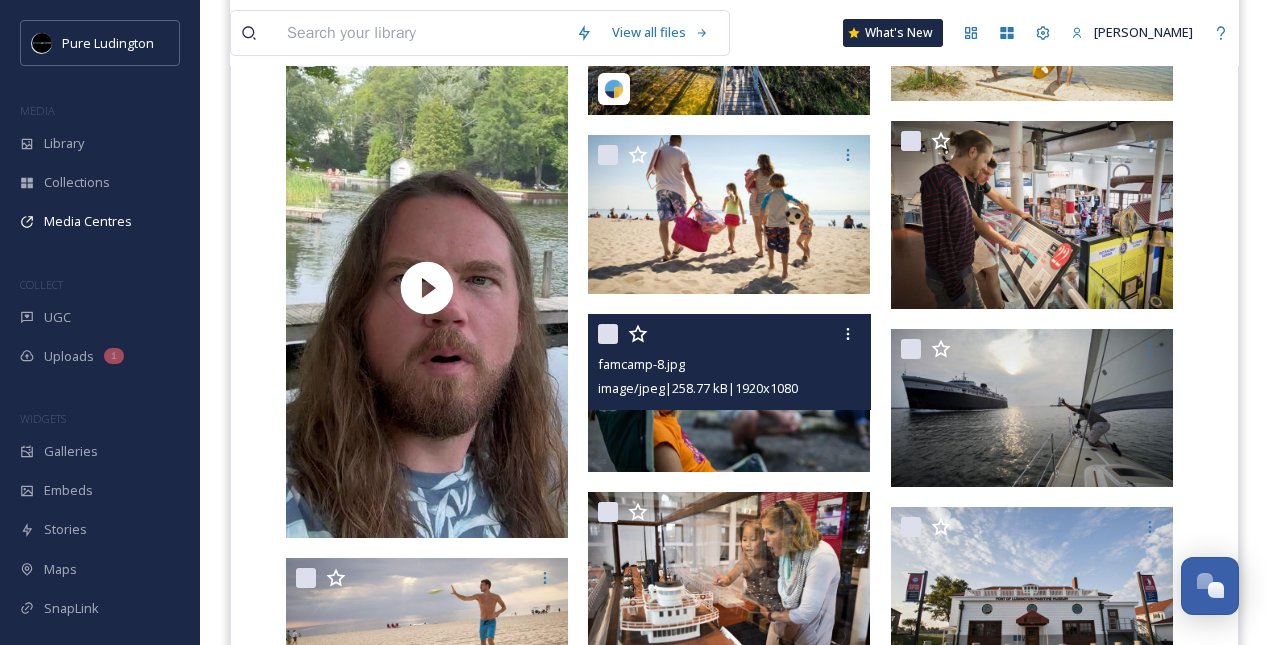 click at bounding box center [729, 392] 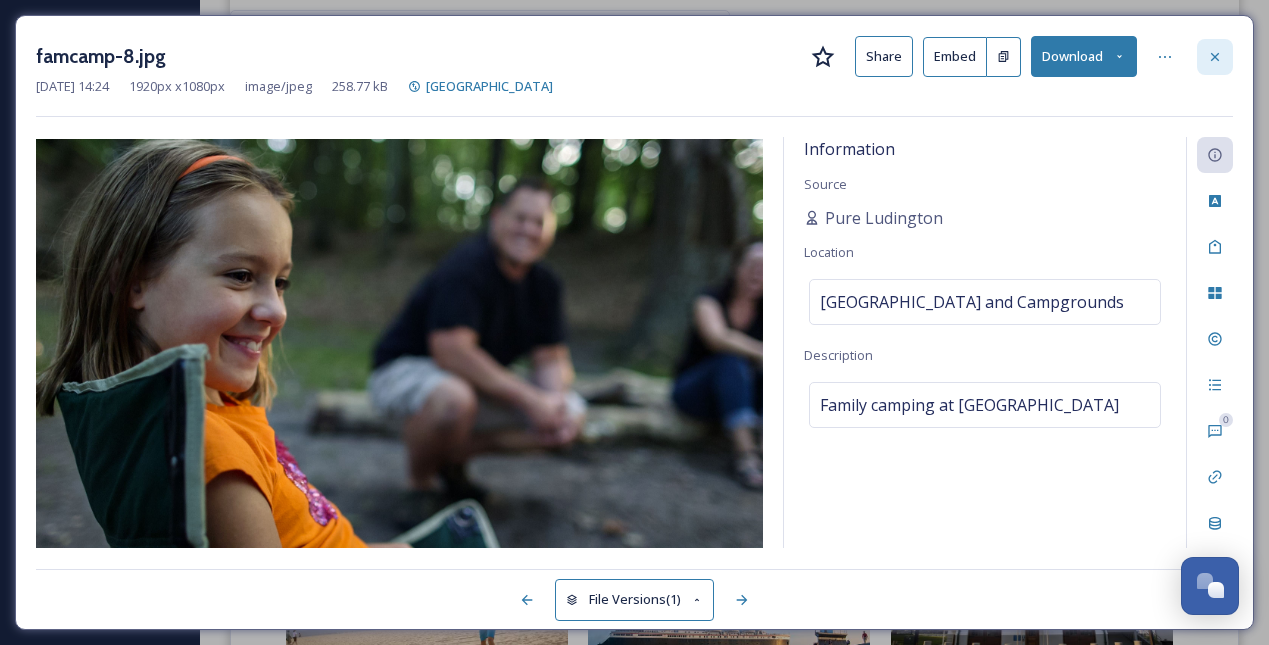 click 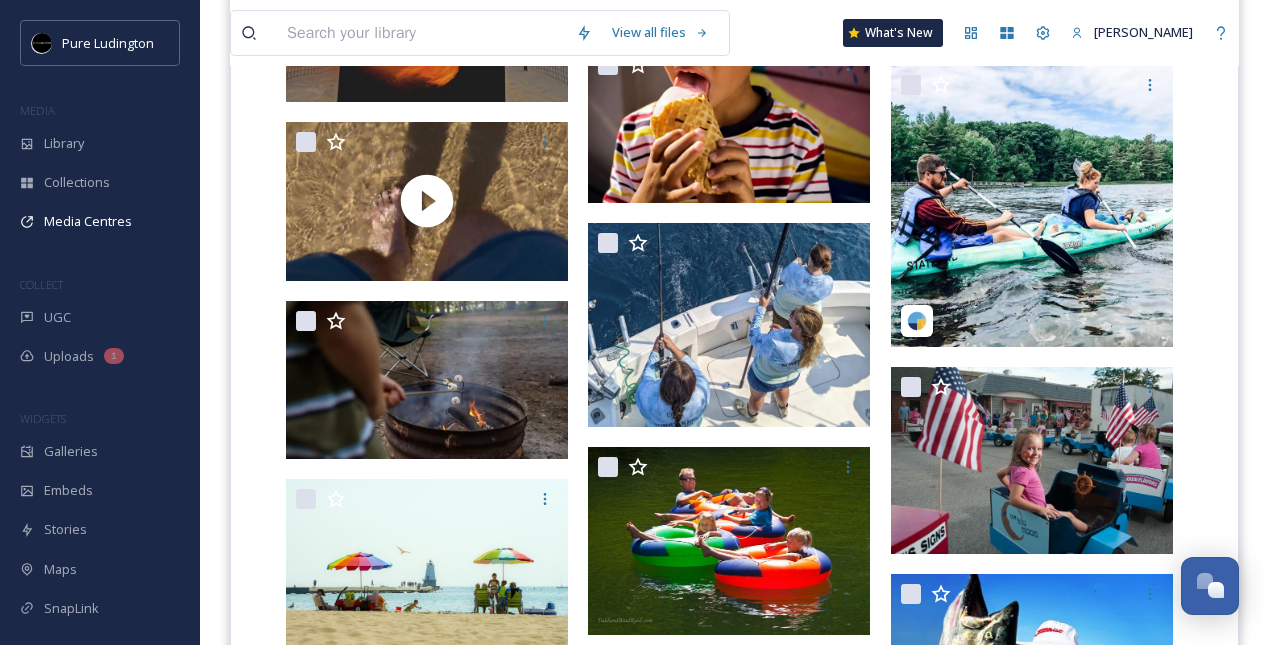 scroll, scrollTop: 3744, scrollLeft: 0, axis: vertical 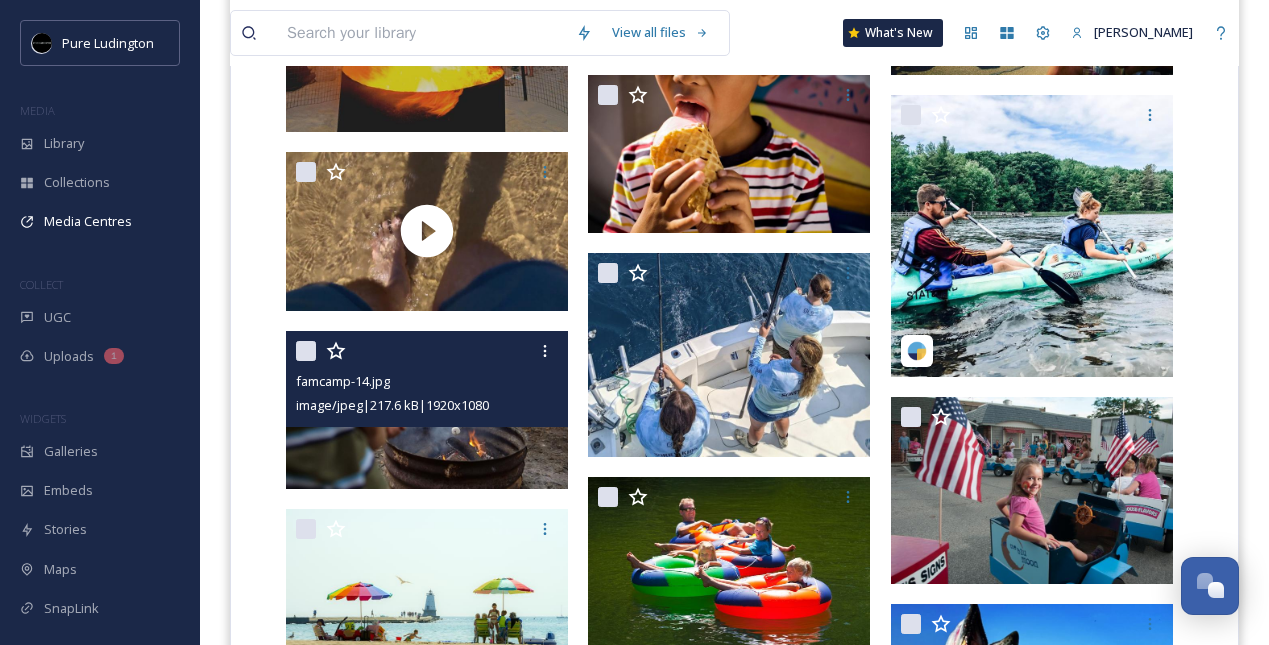 click at bounding box center (427, 410) 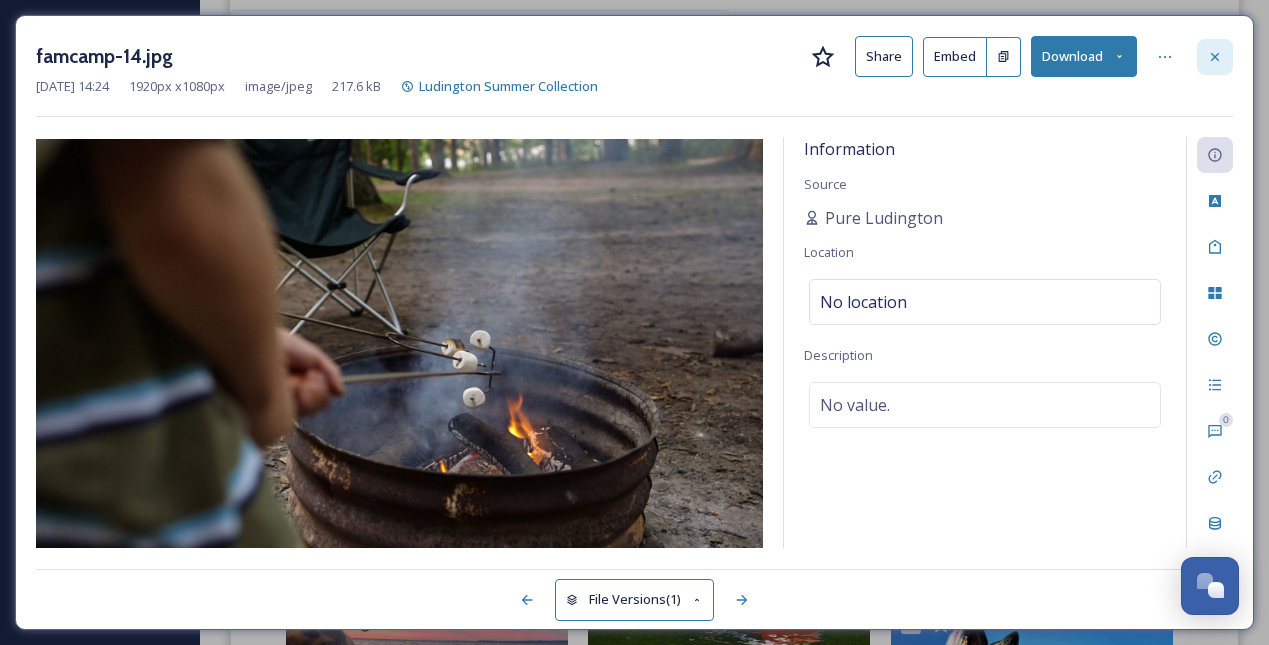 click 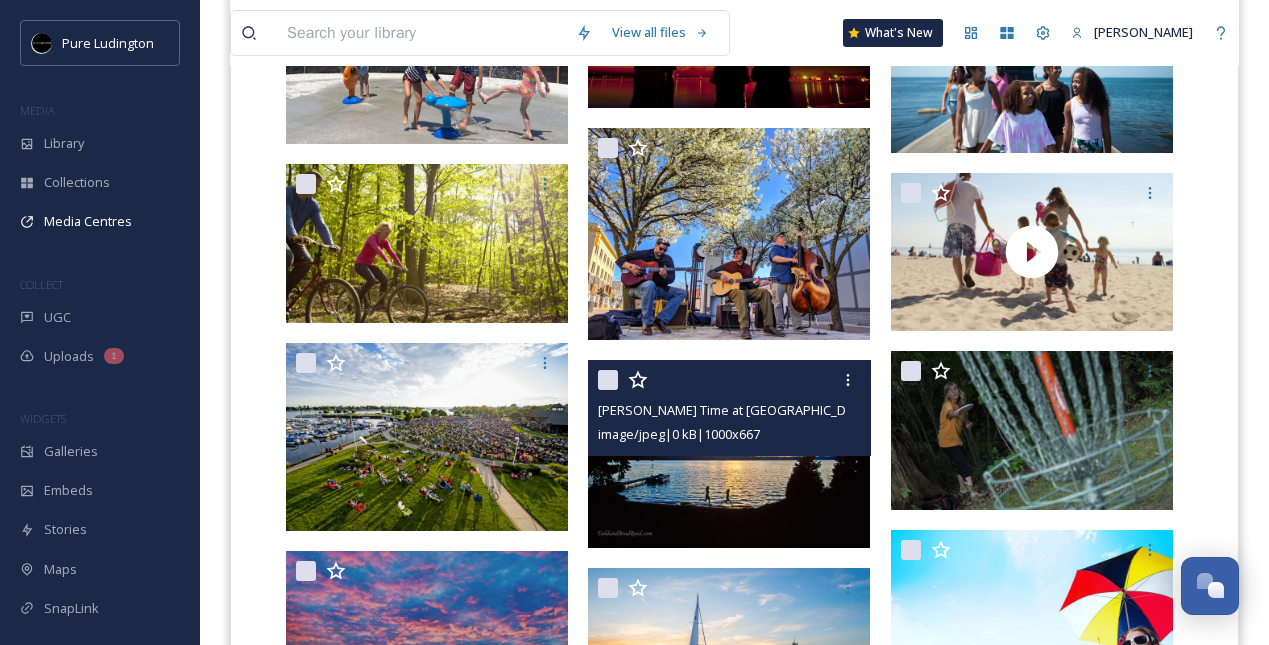 scroll, scrollTop: 3039, scrollLeft: 0, axis: vertical 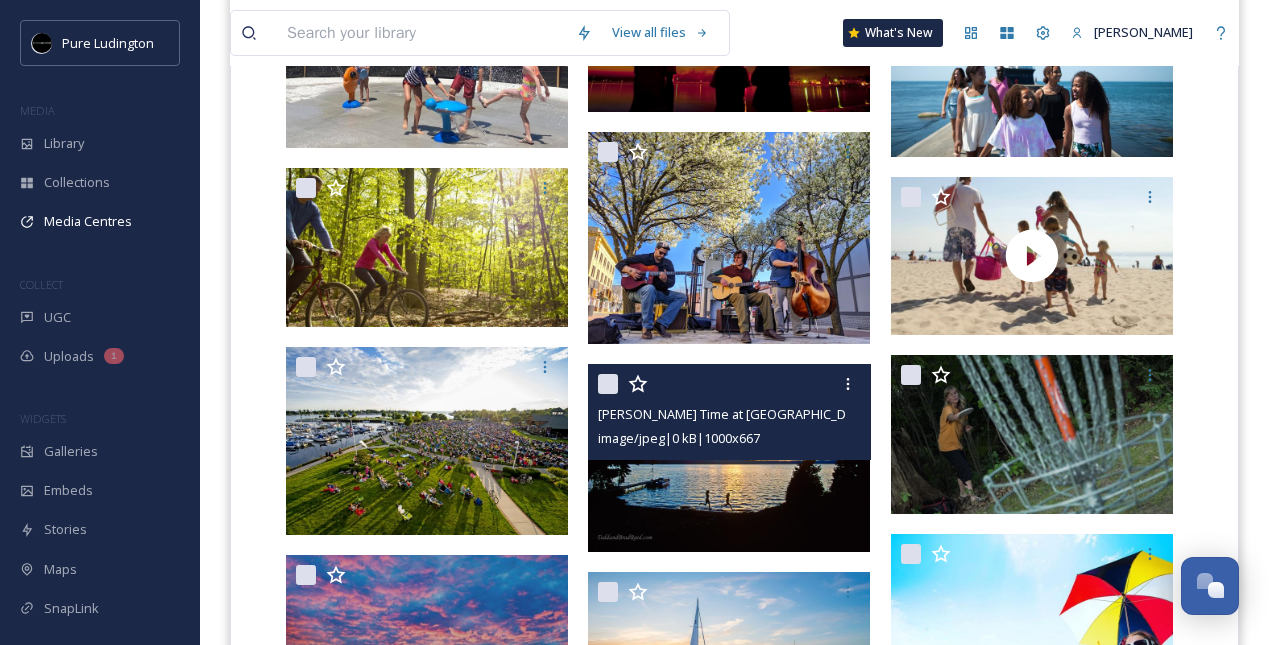 click at bounding box center [729, 458] 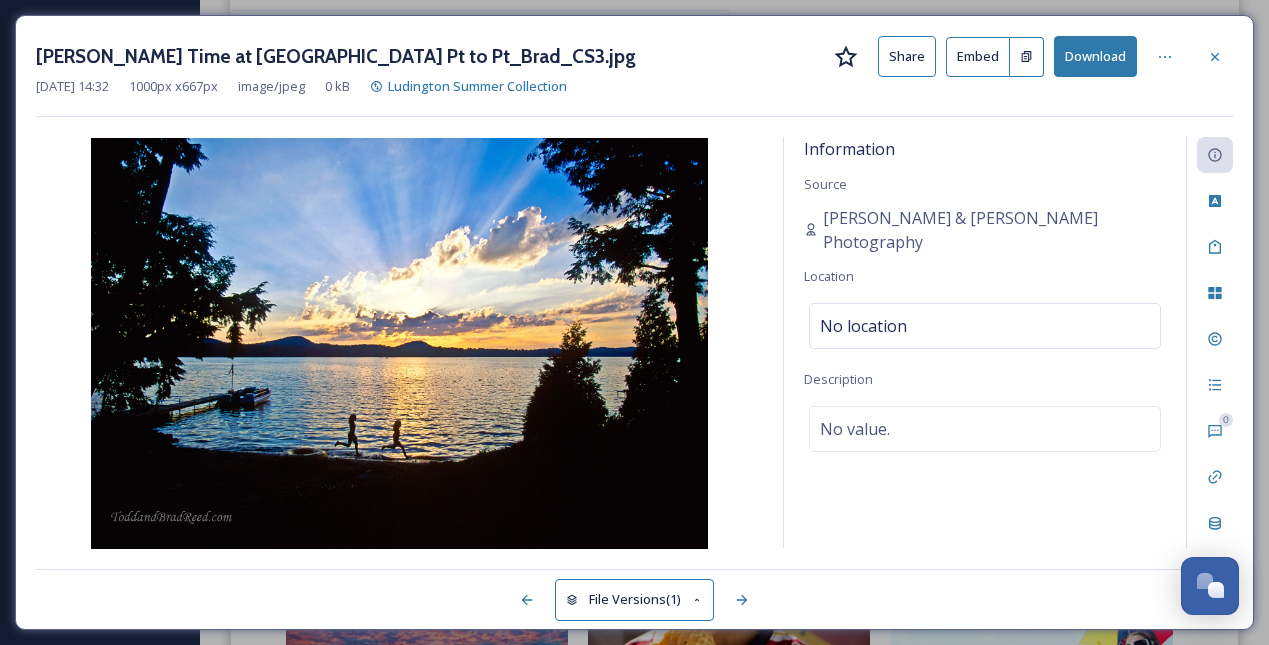 click on "Download" at bounding box center (1095, 56) 